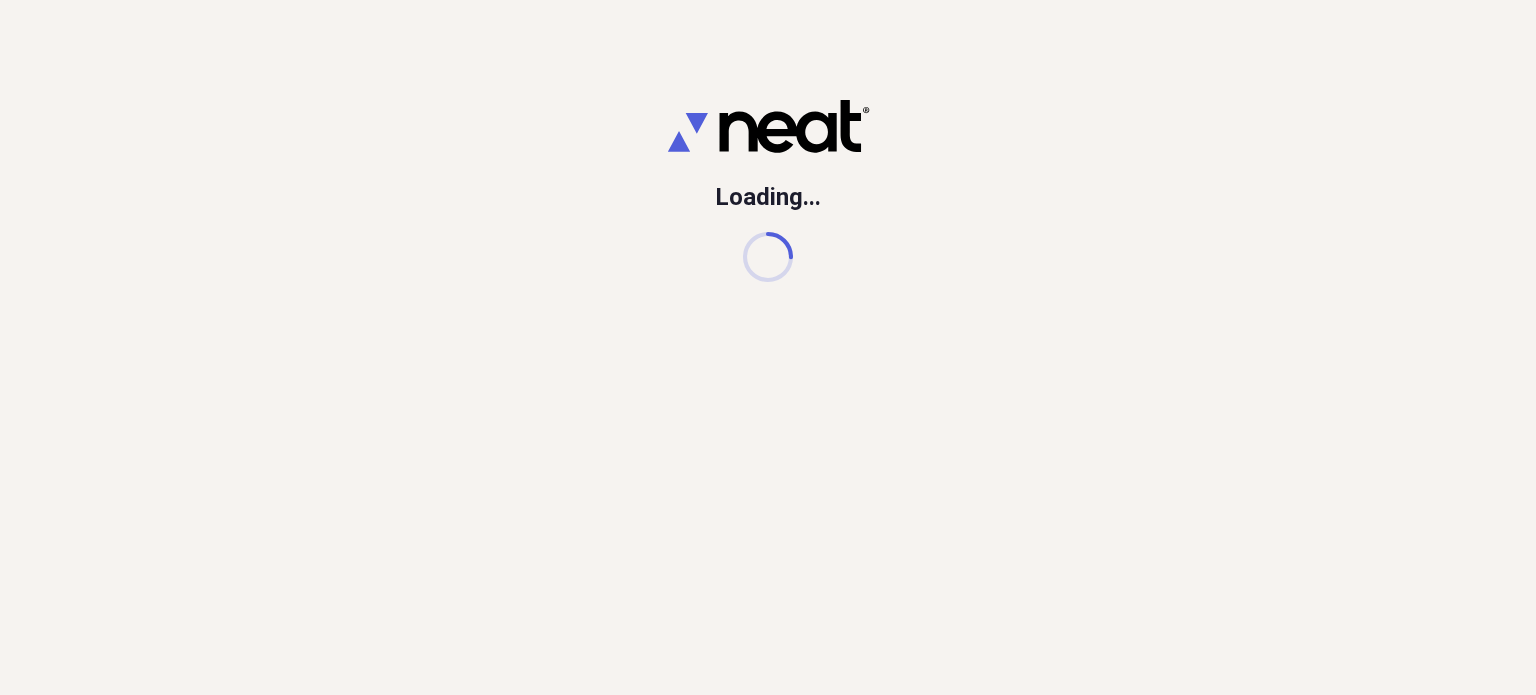 scroll, scrollTop: 0, scrollLeft: 0, axis: both 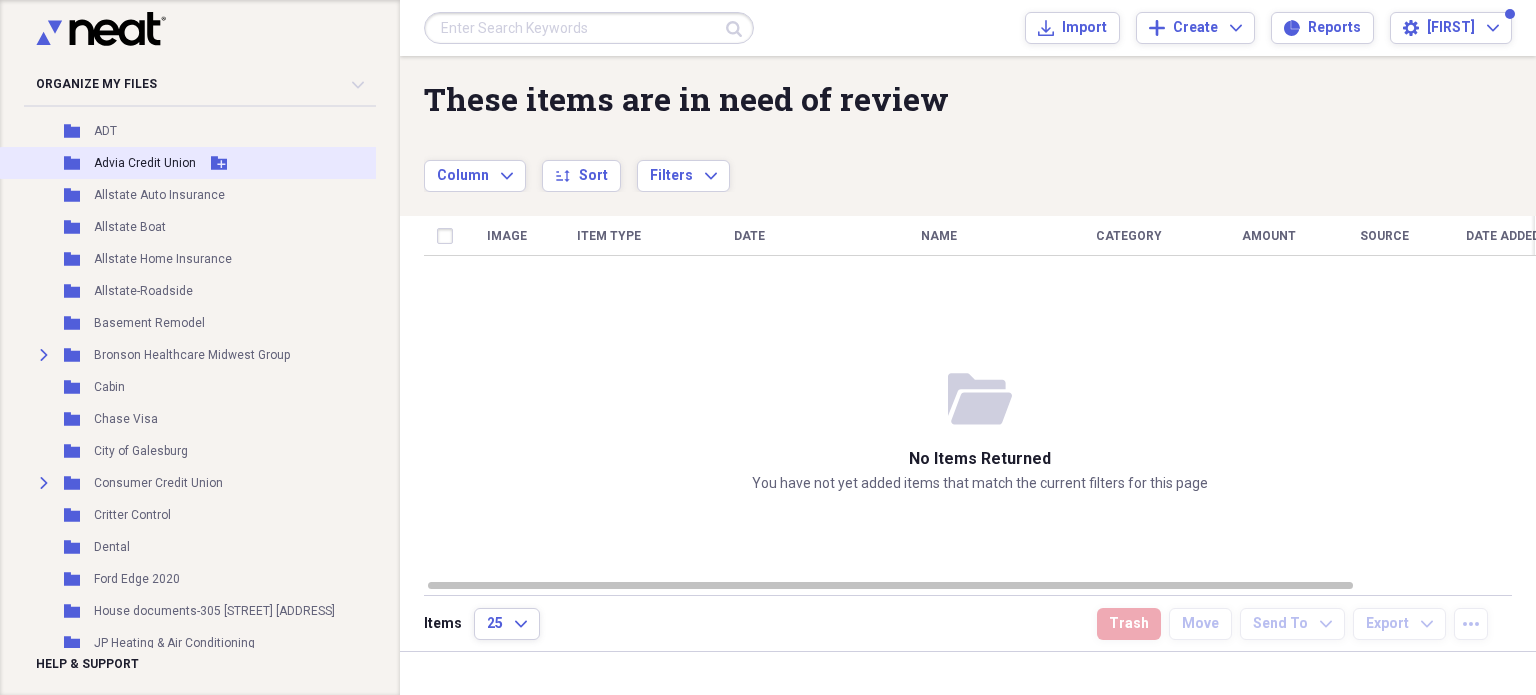 click on "Advia Credit Union" at bounding box center (145, 163) 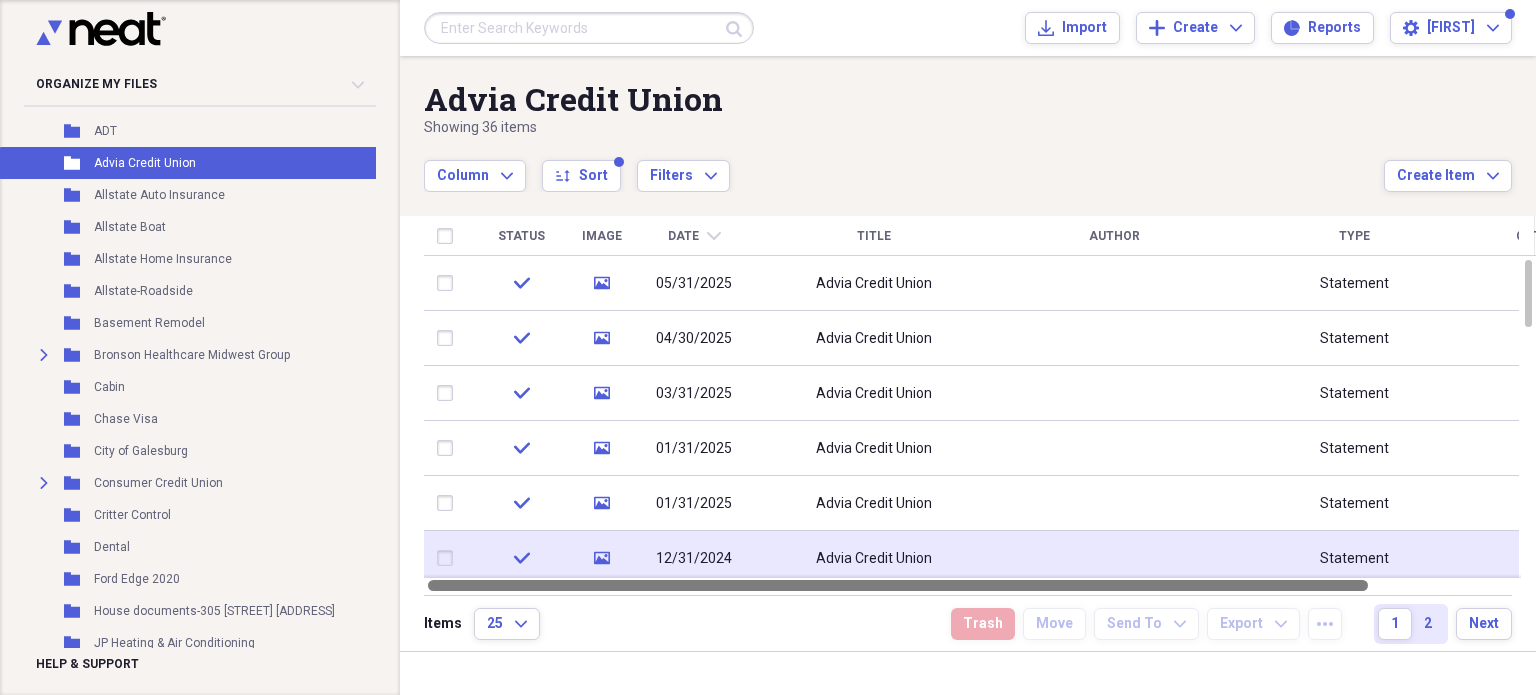 drag, startPoint x: 1042, startPoint y: 580, endPoint x: 949, endPoint y: 571, distance: 93.43447 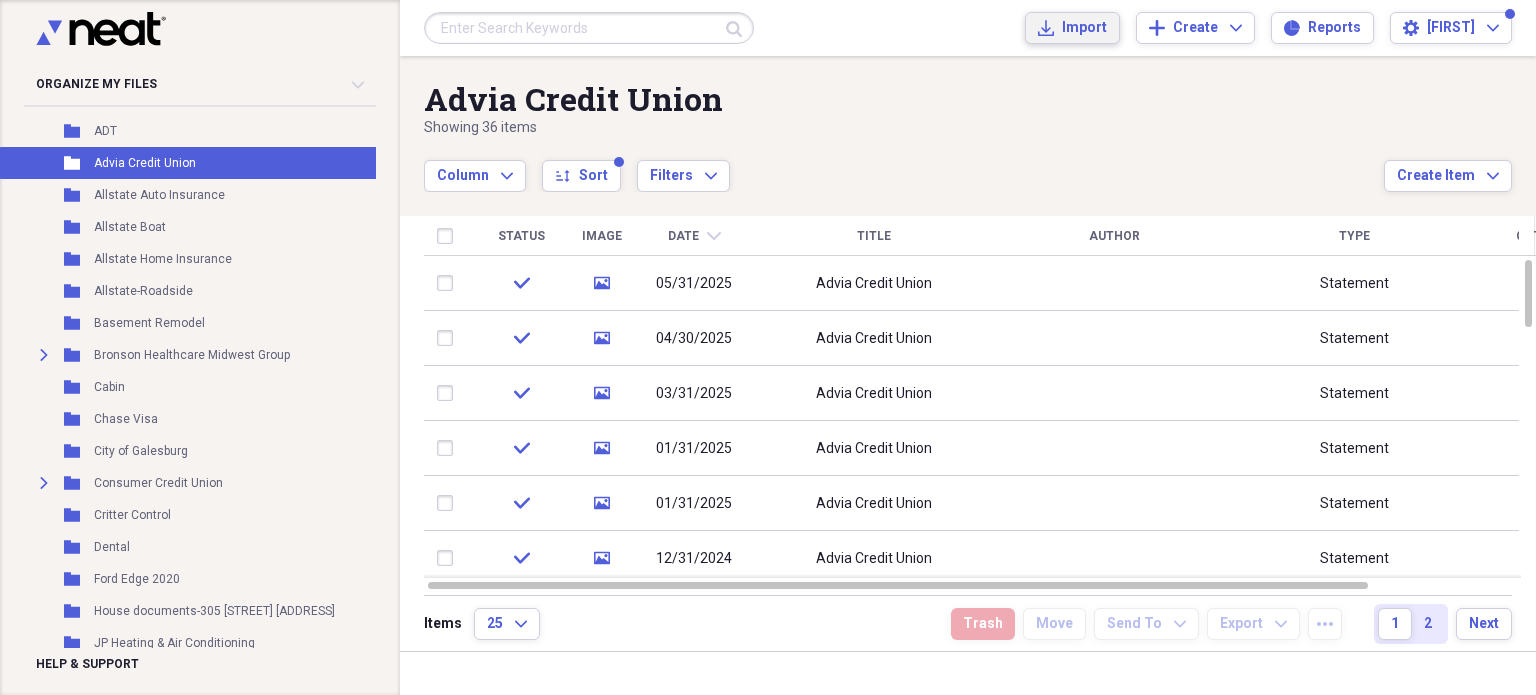 click on "Import" at bounding box center [1084, 28] 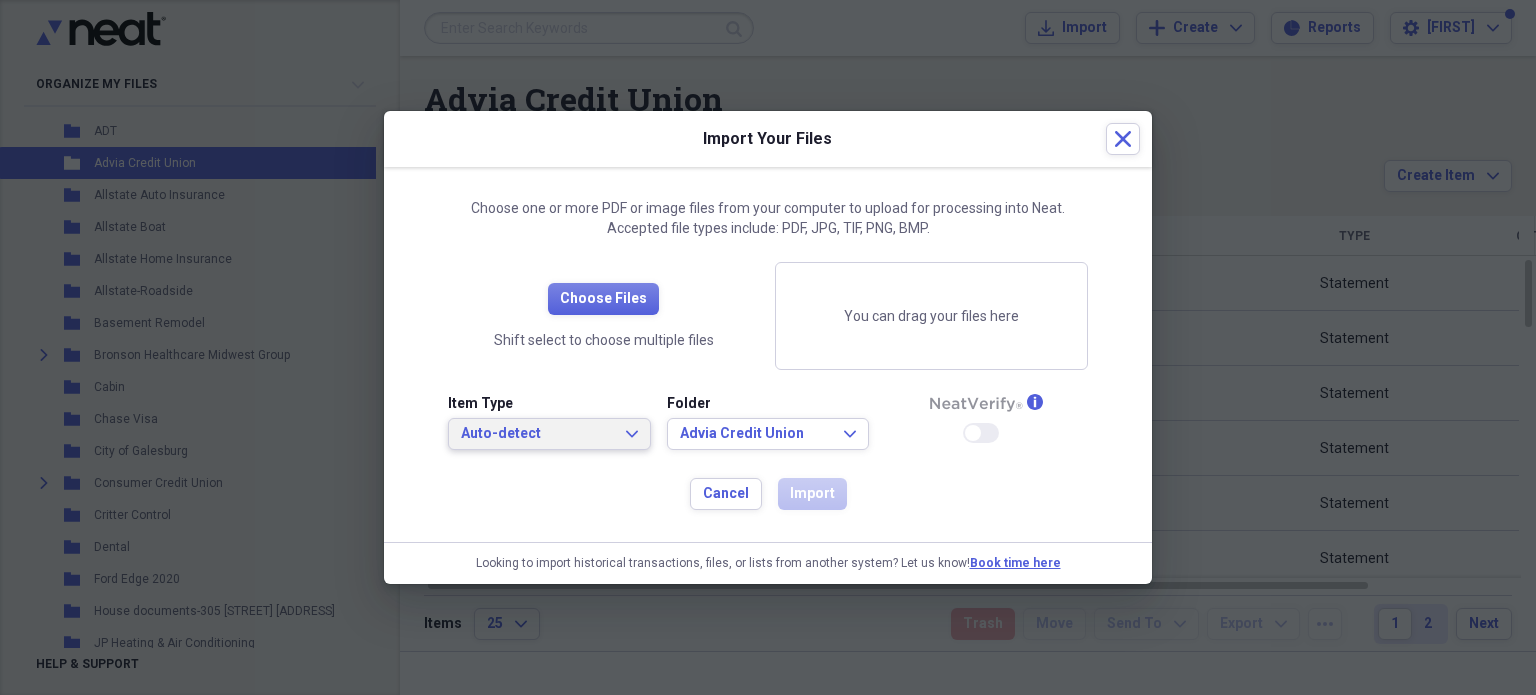 click on "Auto-detect Expand" at bounding box center [549, 434] 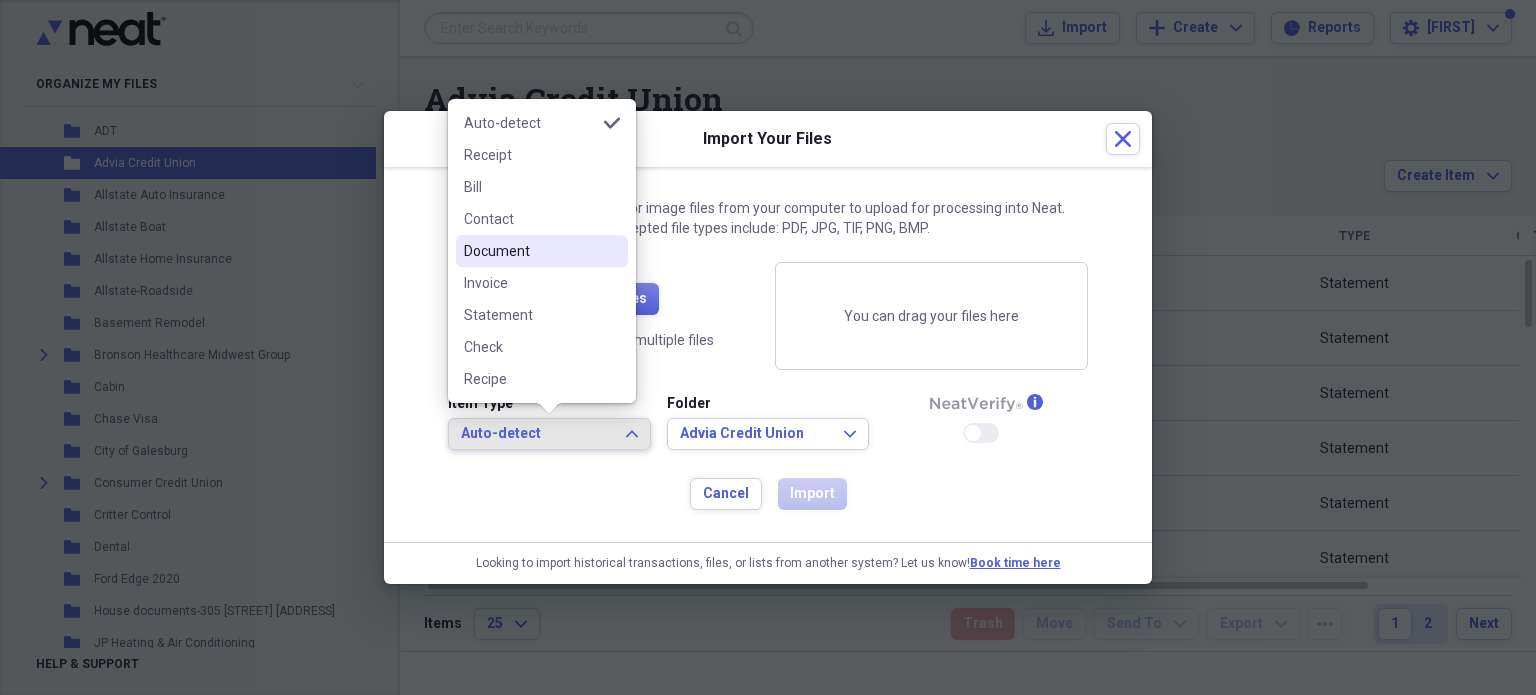 click on "Document" at bounding box center (530, 251) 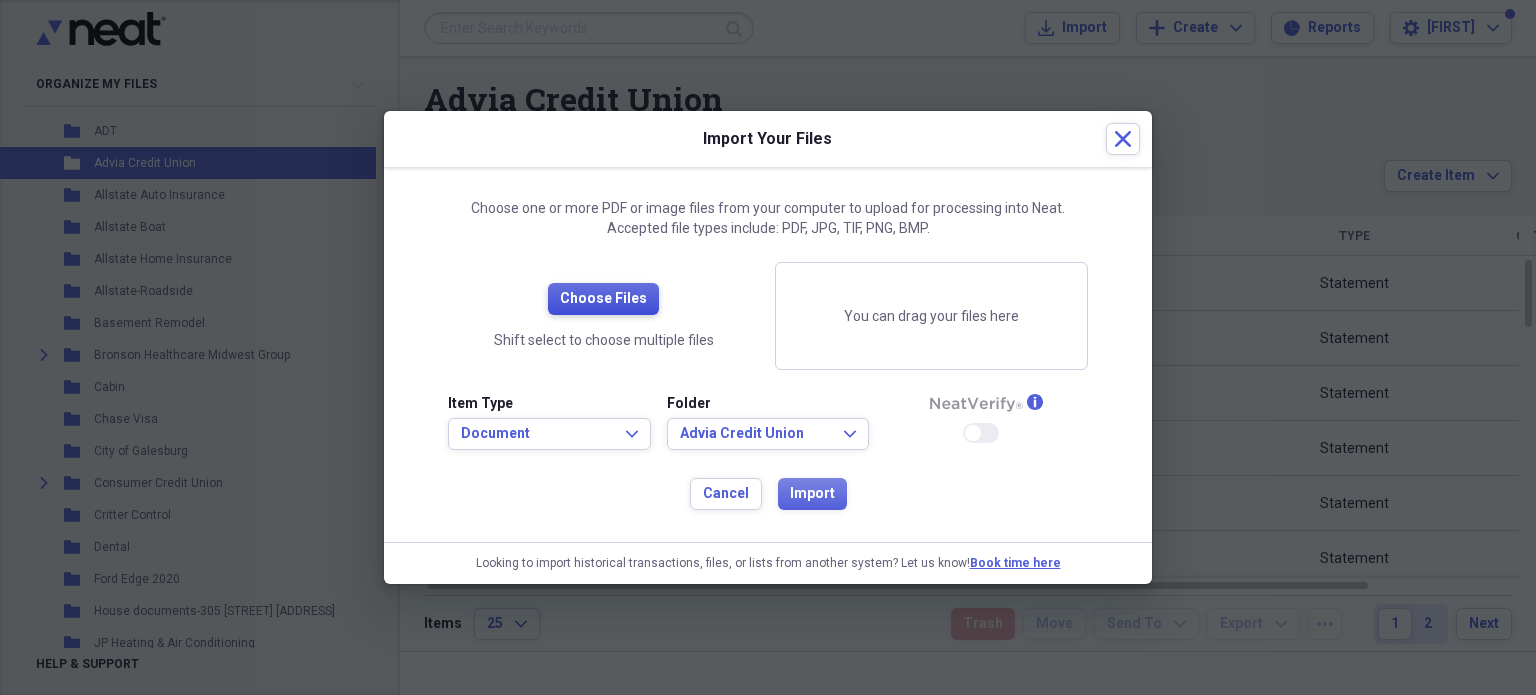 click on "Choose Files" at bounding box center [603, 299] 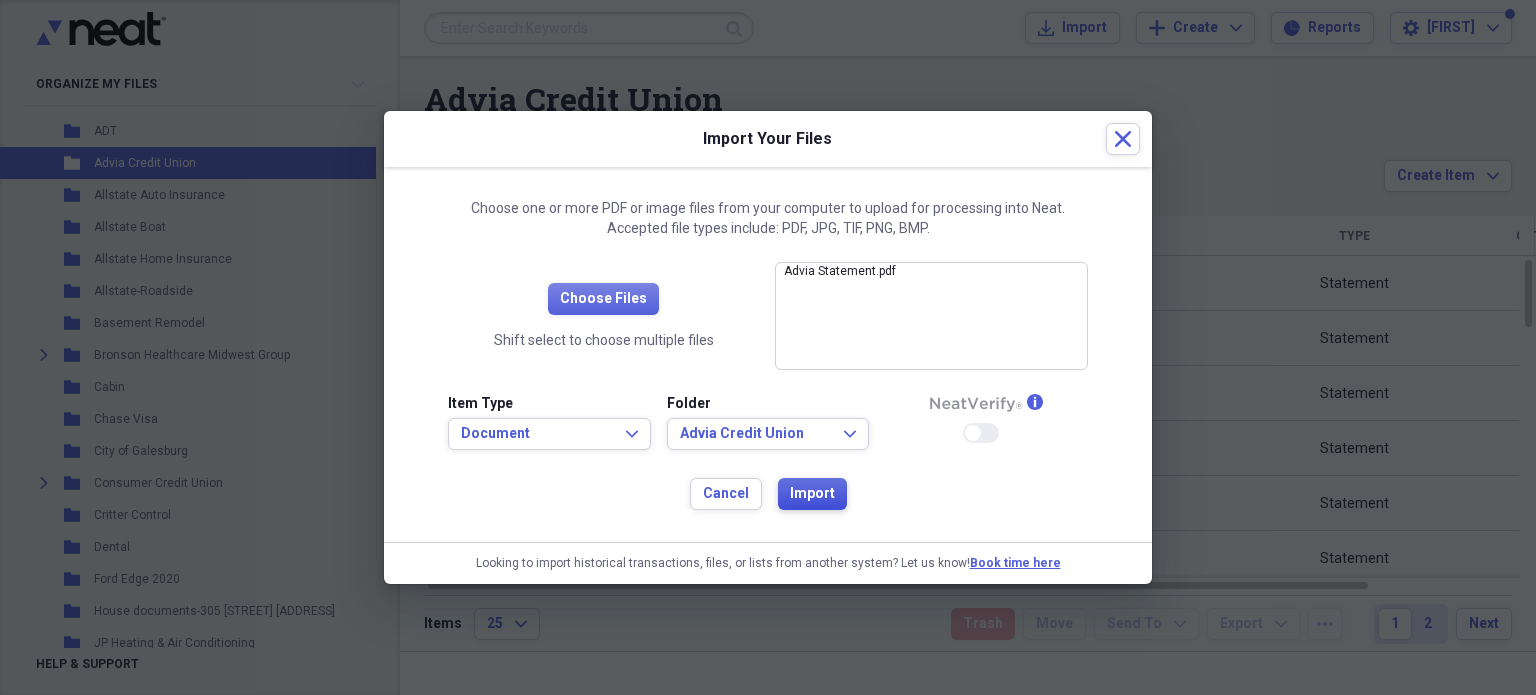 click on "Import" at bounding box center (812, 494) 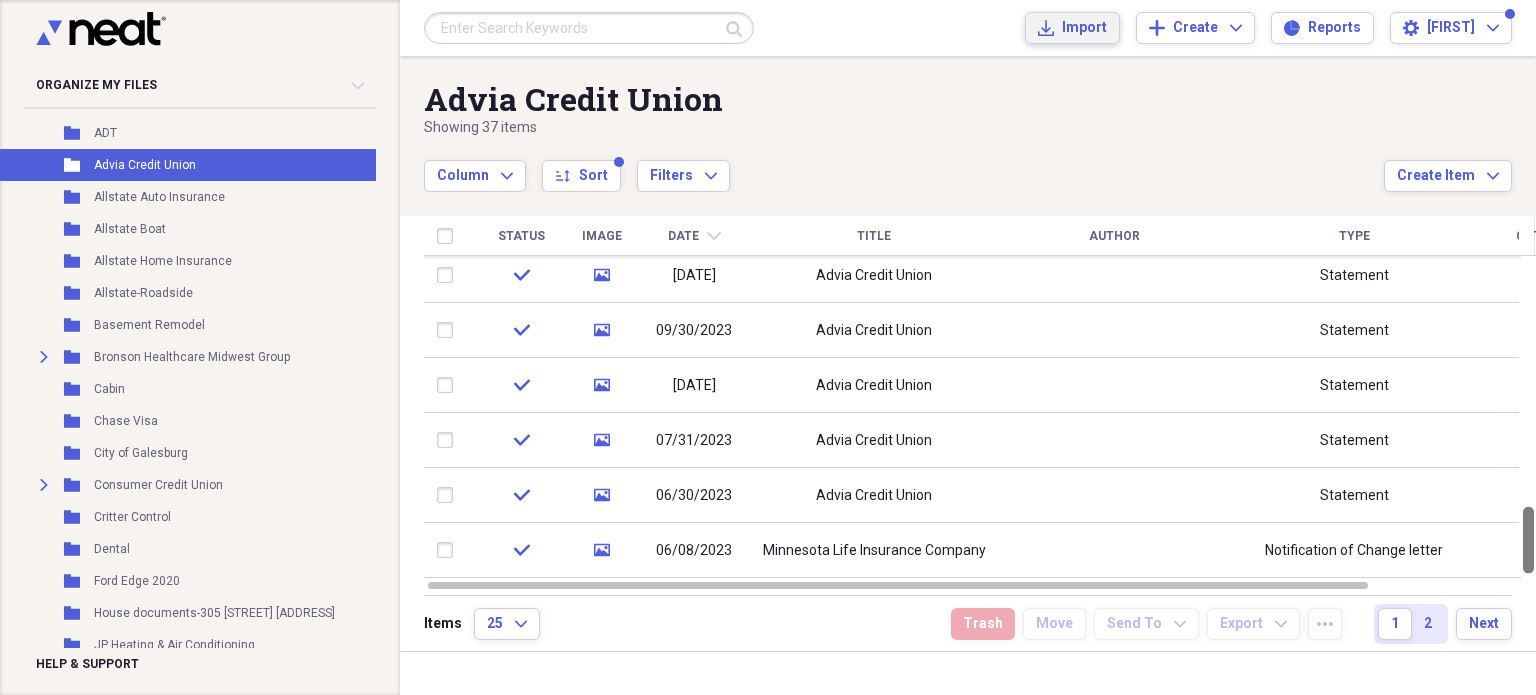 drag, startPoint x: 1529, startPoint y: 290, endPoint x: 1525, endPoint y: 569, distance: 279.0287 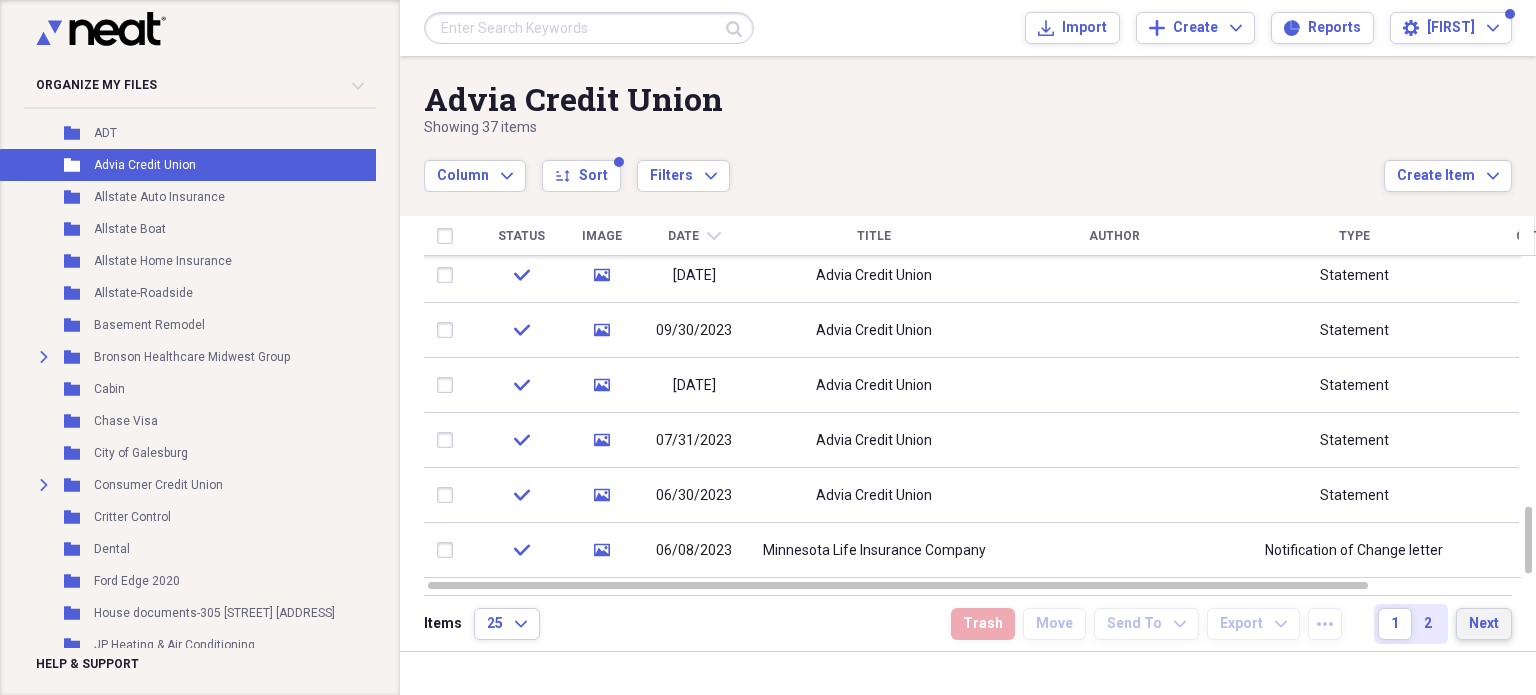 click on "Next" at bounding box center [1484, 624] 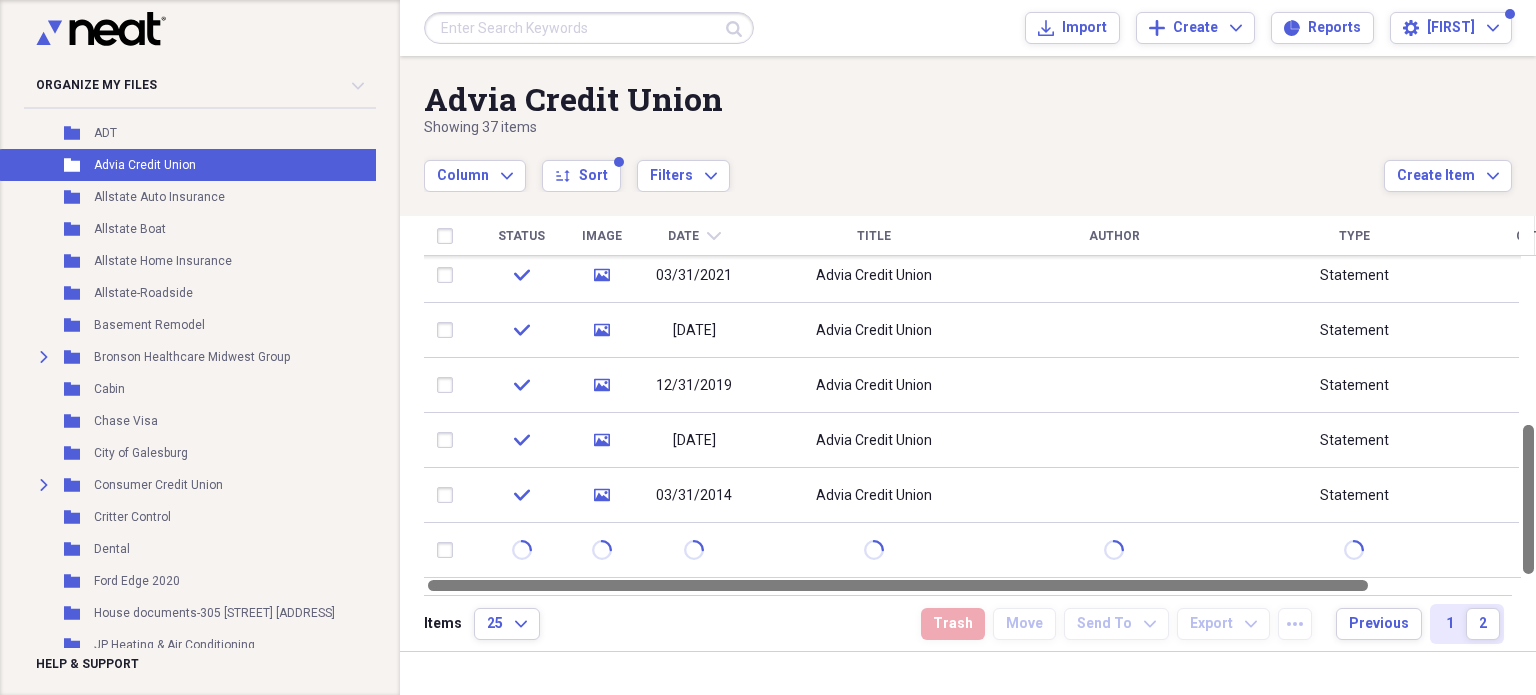 drag, startPoint x: 1526, startPoint y: 379, endPoint x: 1535, endPoint y: 591, distance: 212.19095 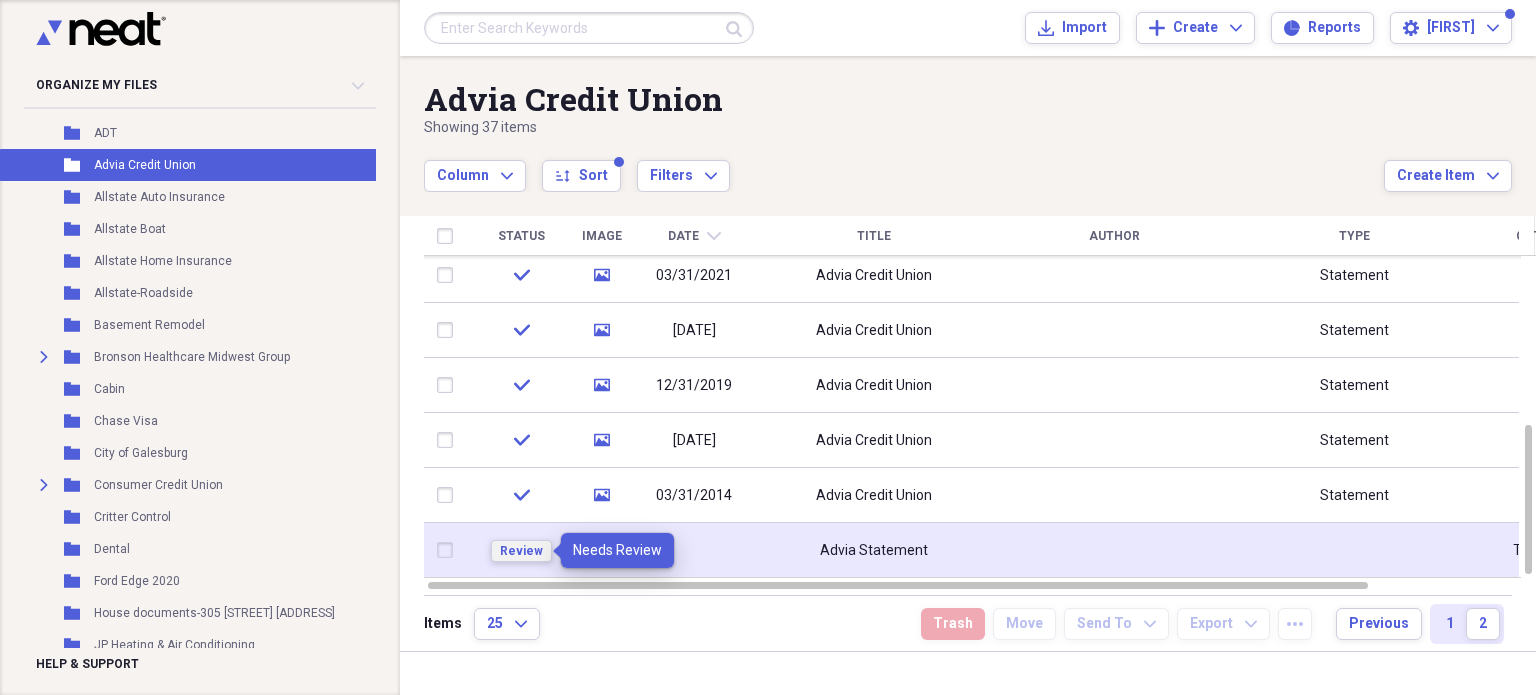 click on "Review" at bounding box center (521, 551) 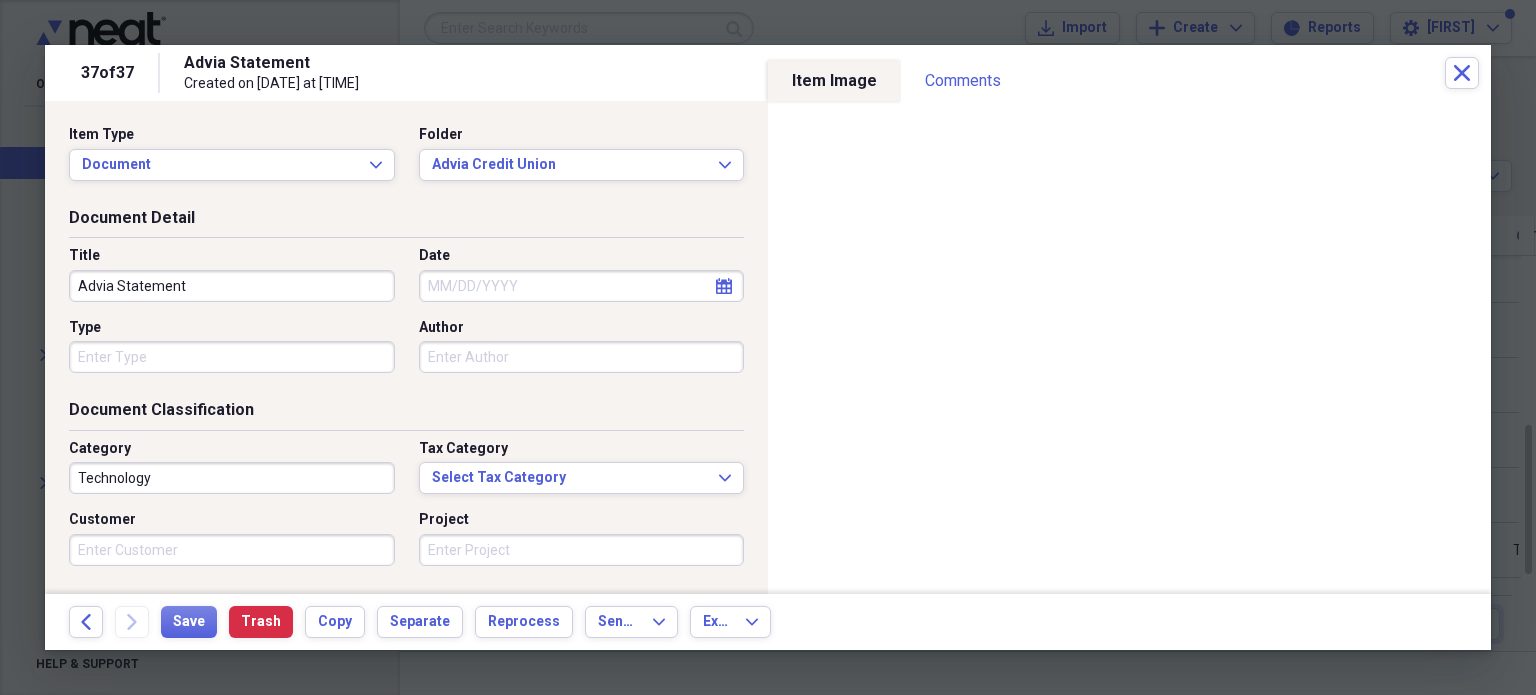 click on "Advia Statement" at bounding box center [232, 286] 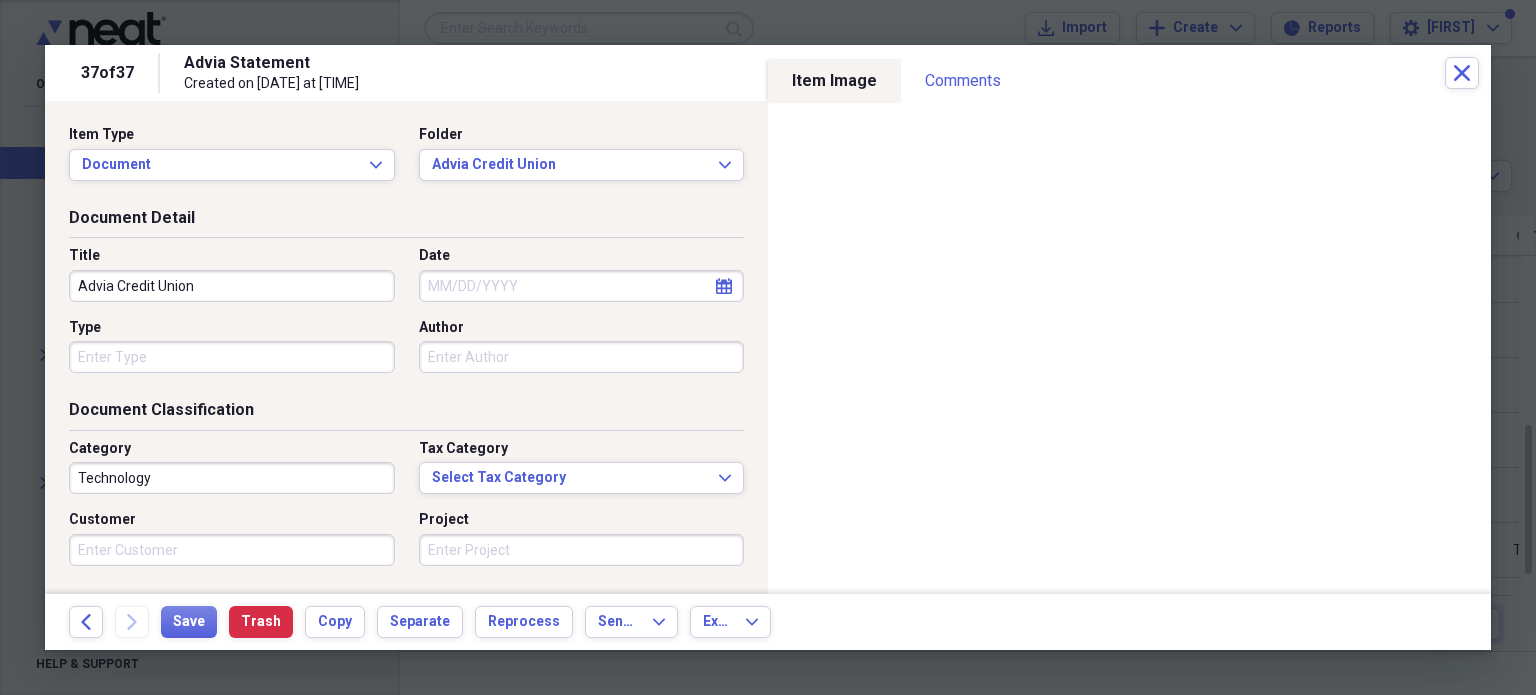 type on "Advia Credit Union" 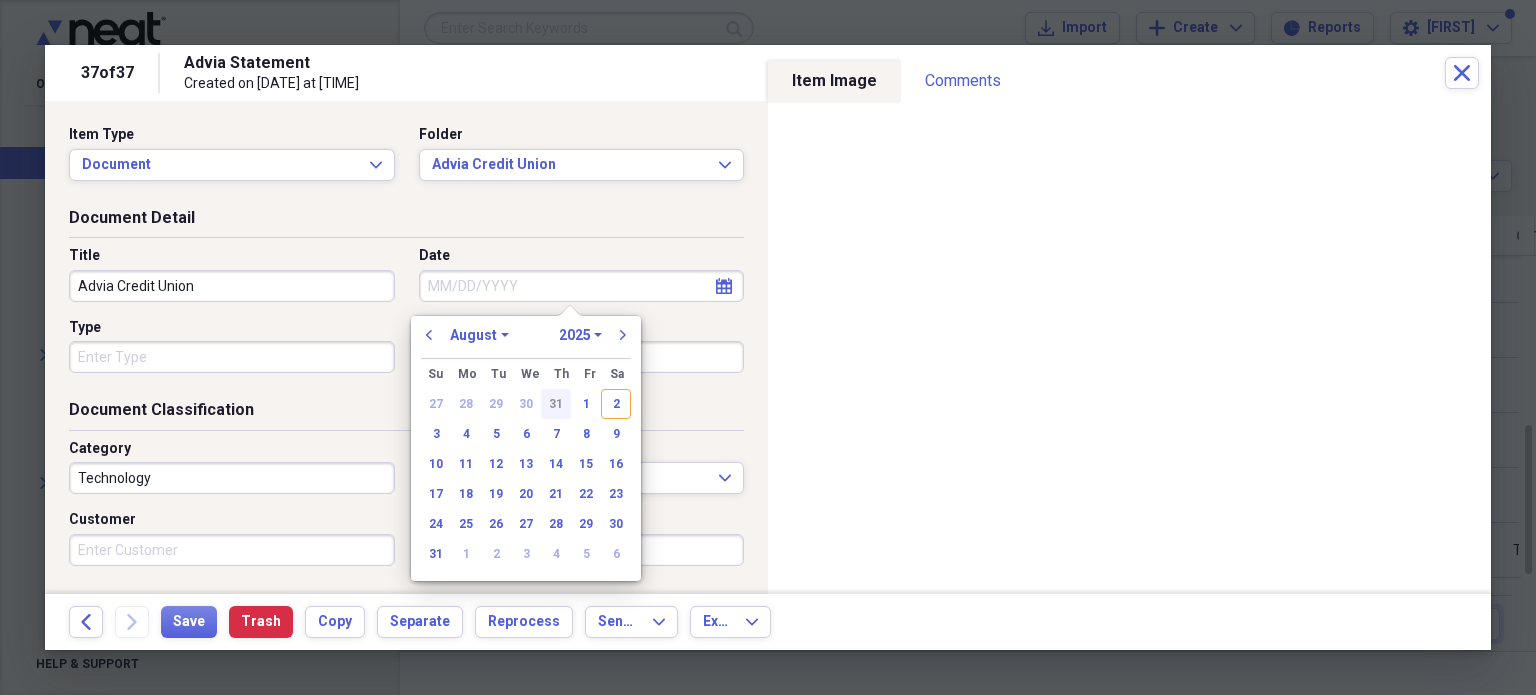 click on "31" at bounding box center (556, 404) 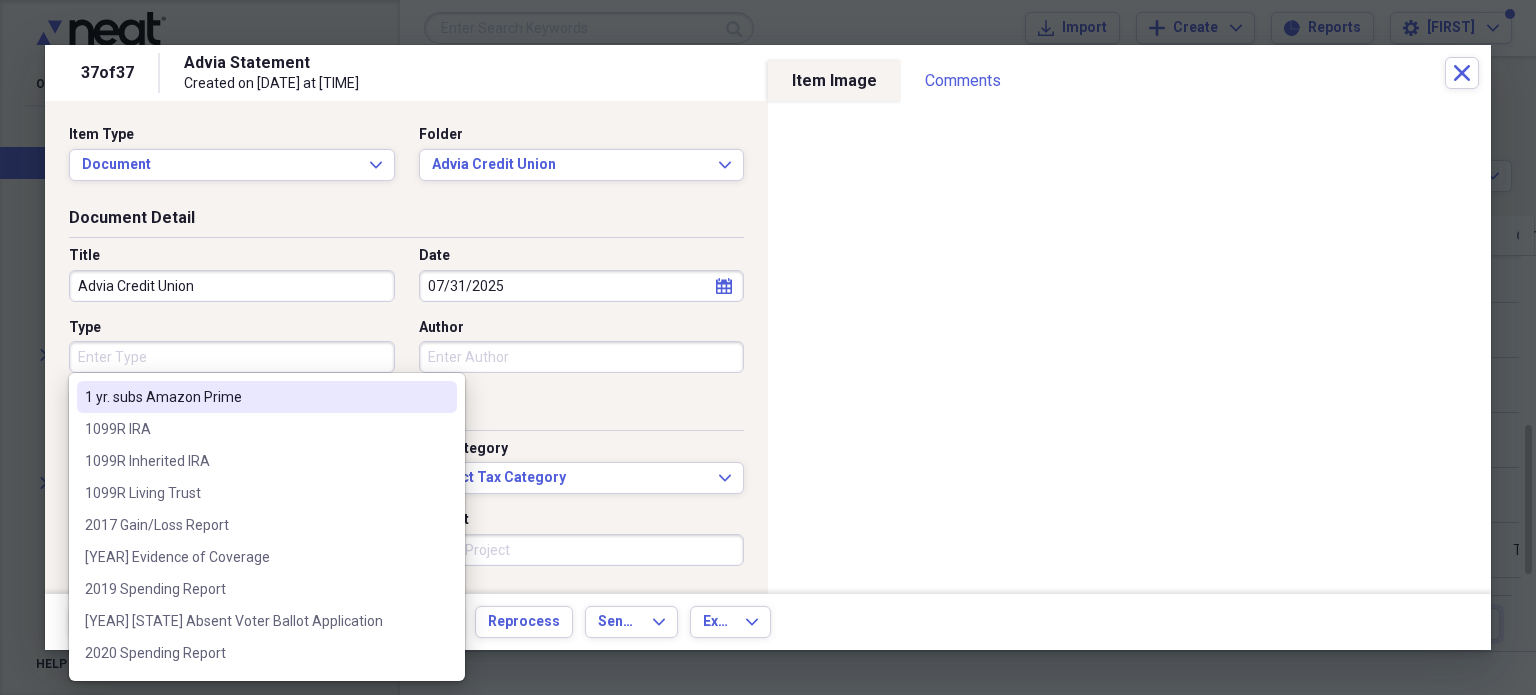click on "Type" at bounding box center [232, 357] 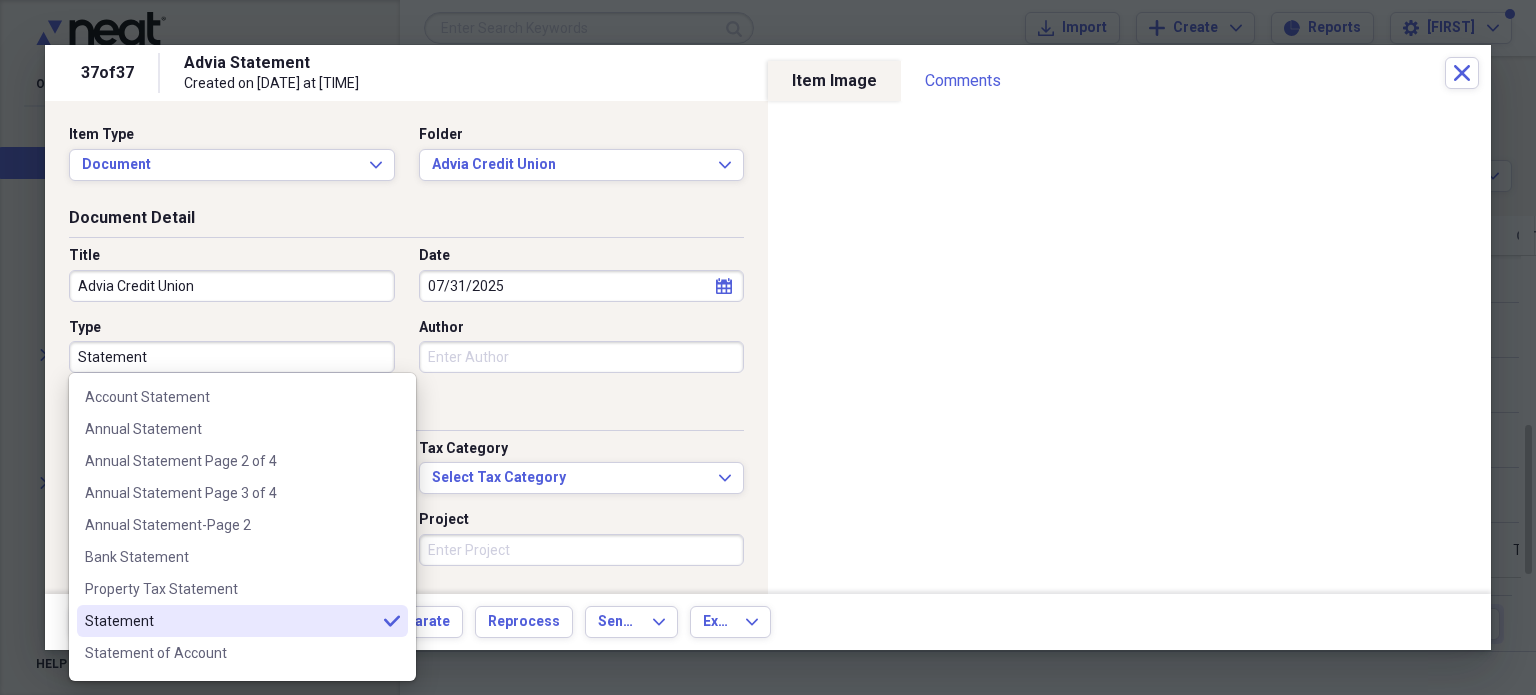 type on "Statement" 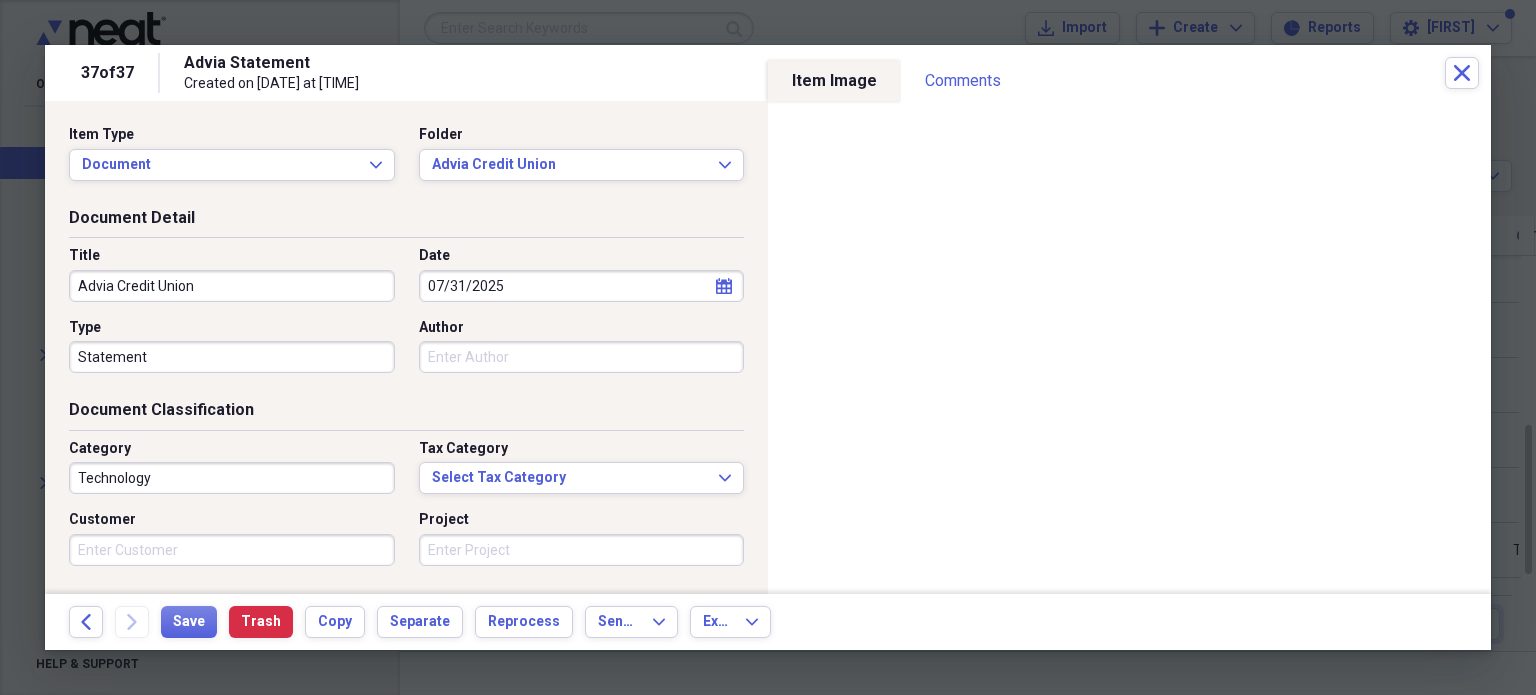 click on "Technology" at bounding box center [232, 478] 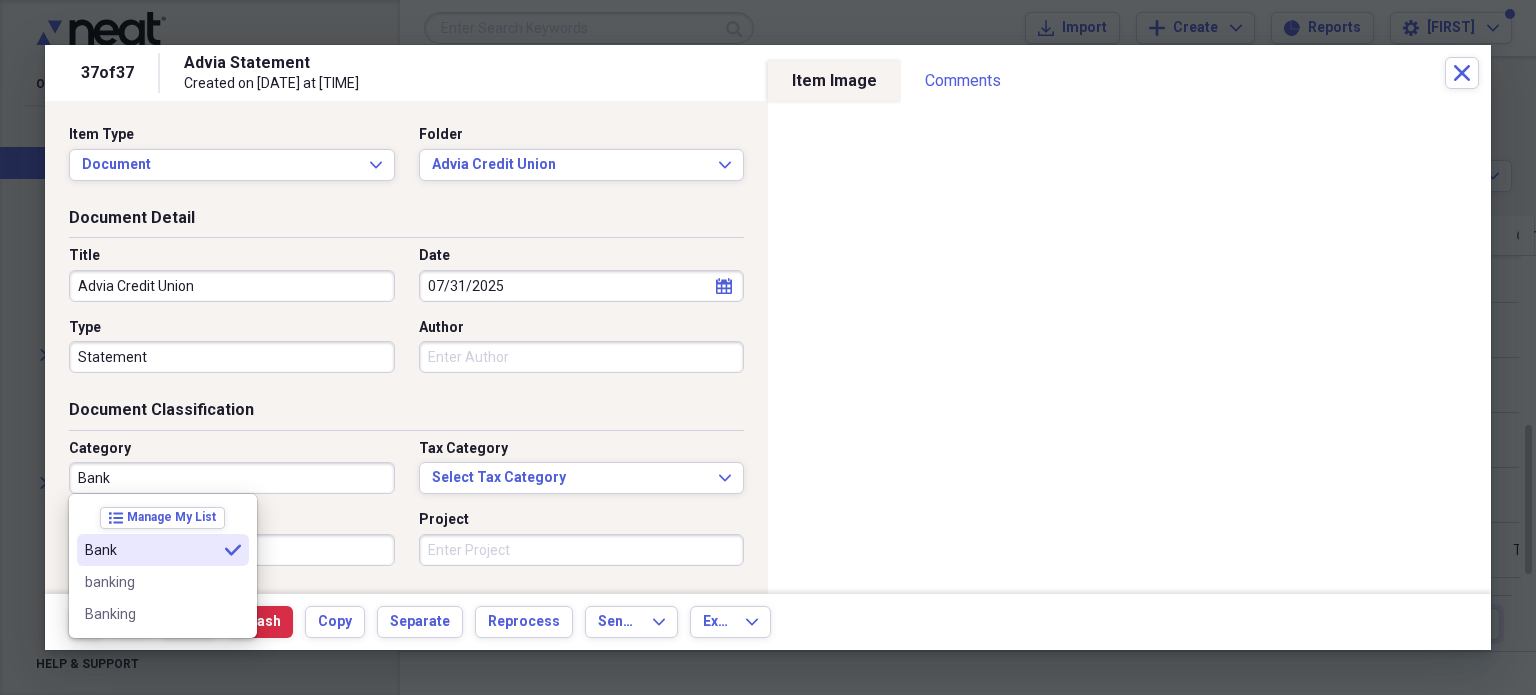 type on "Bank" 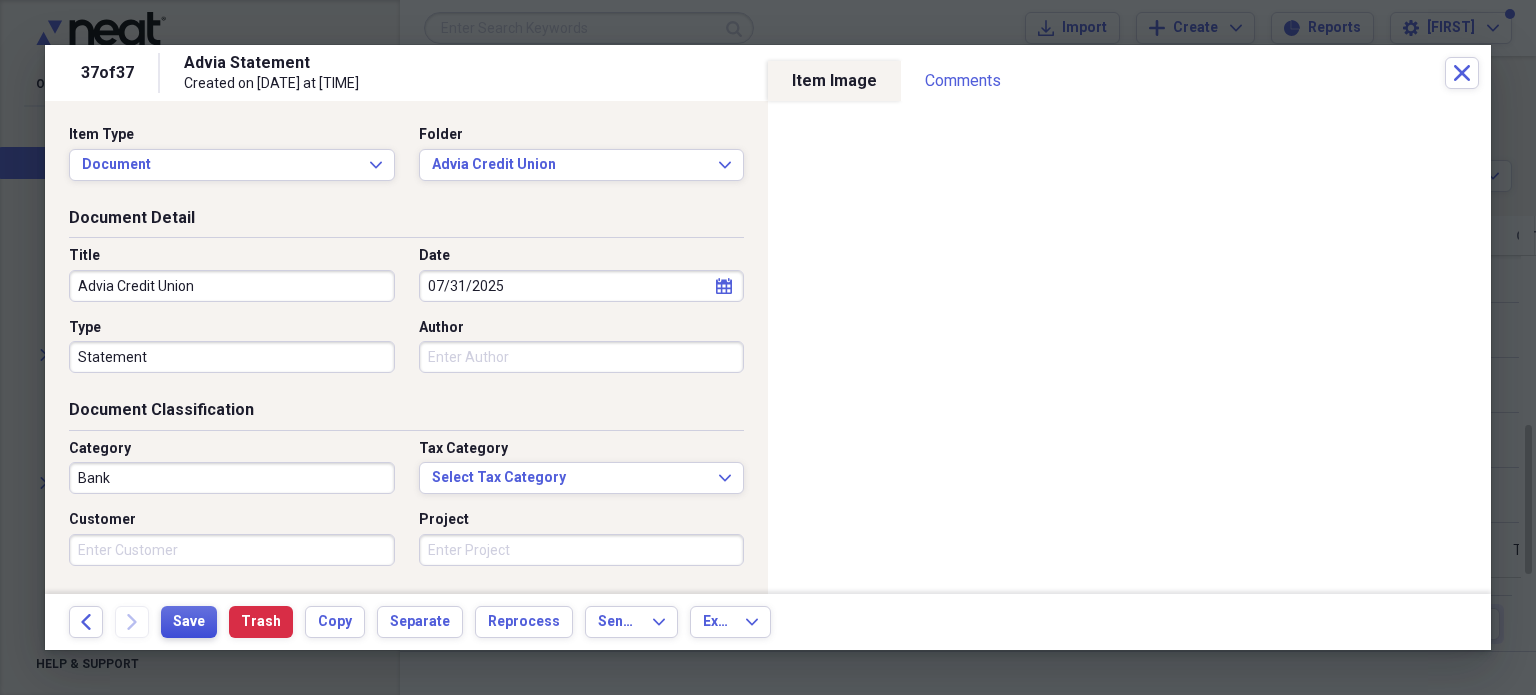 click on "Save" at bounding box center [189, 622] 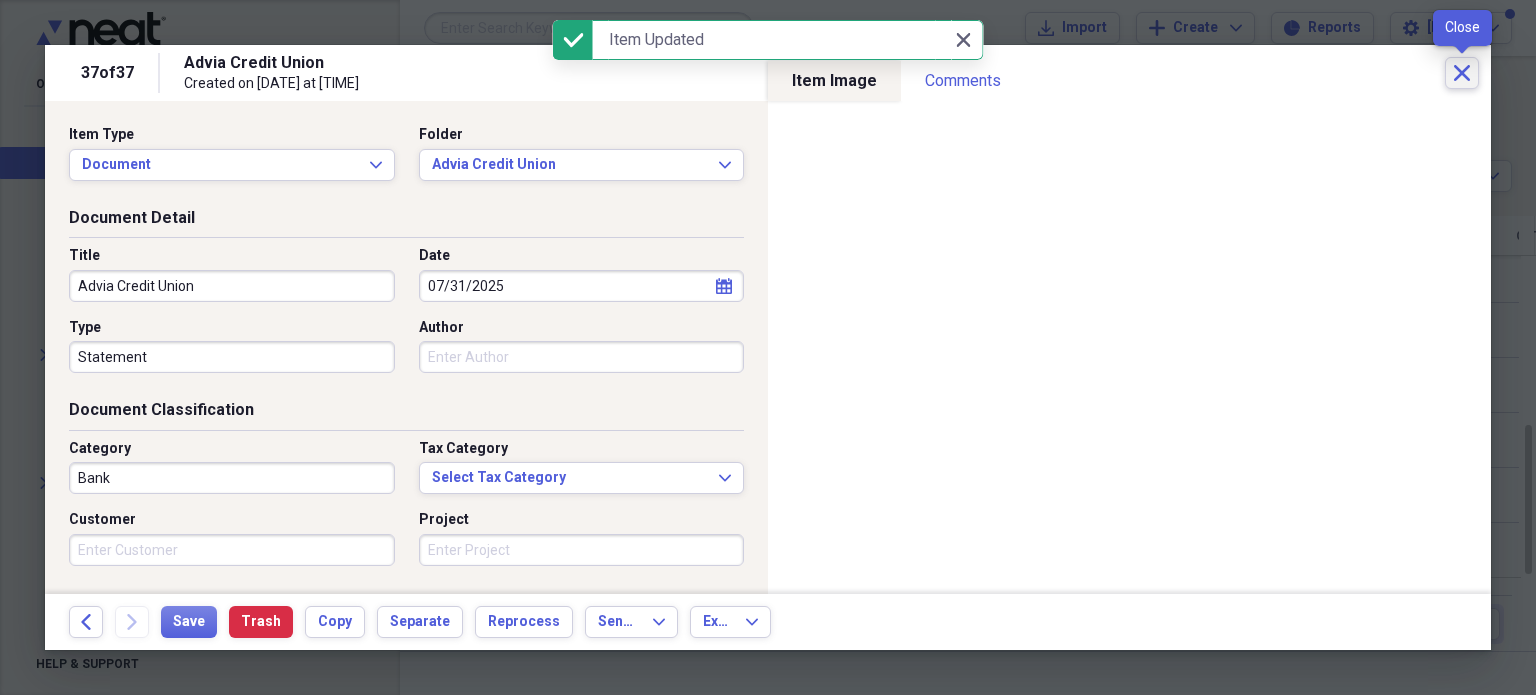 click 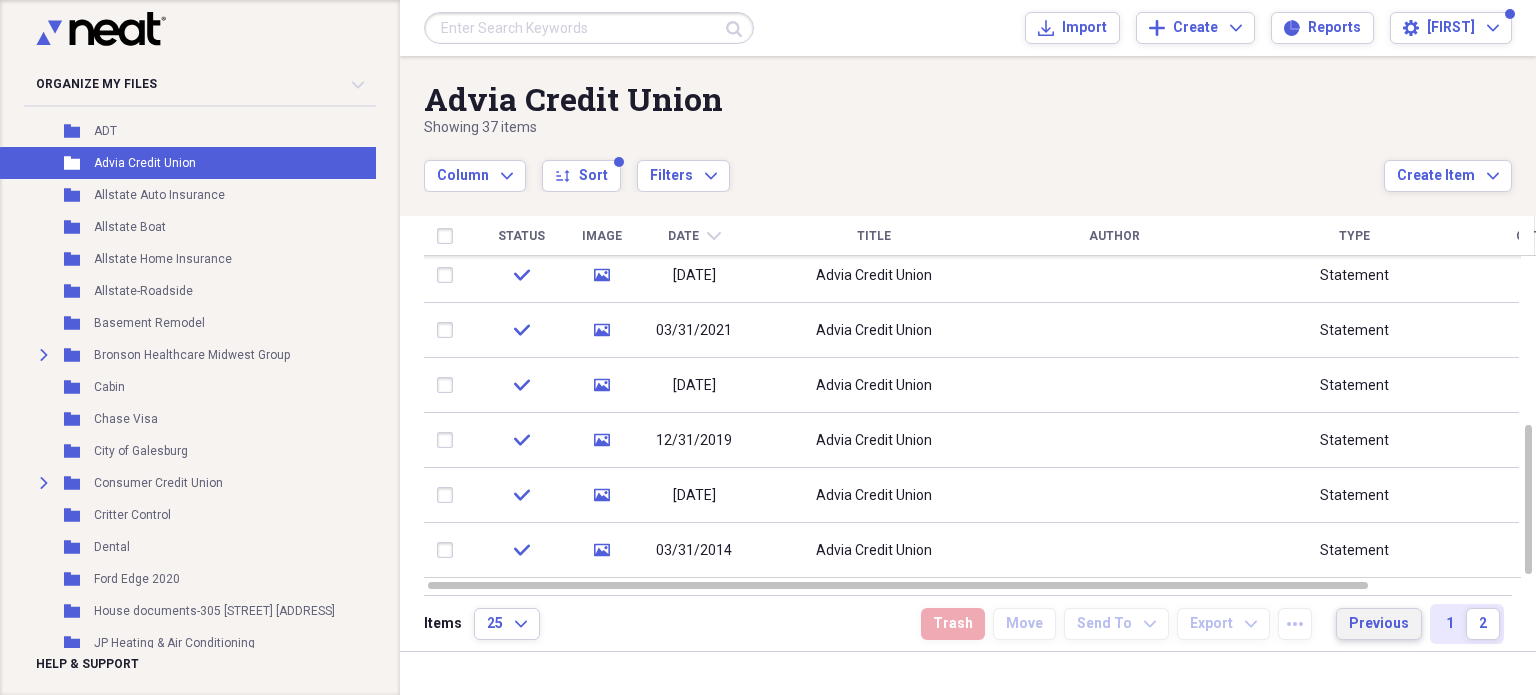 click on "Previous" at bounding box center (1379, 624) 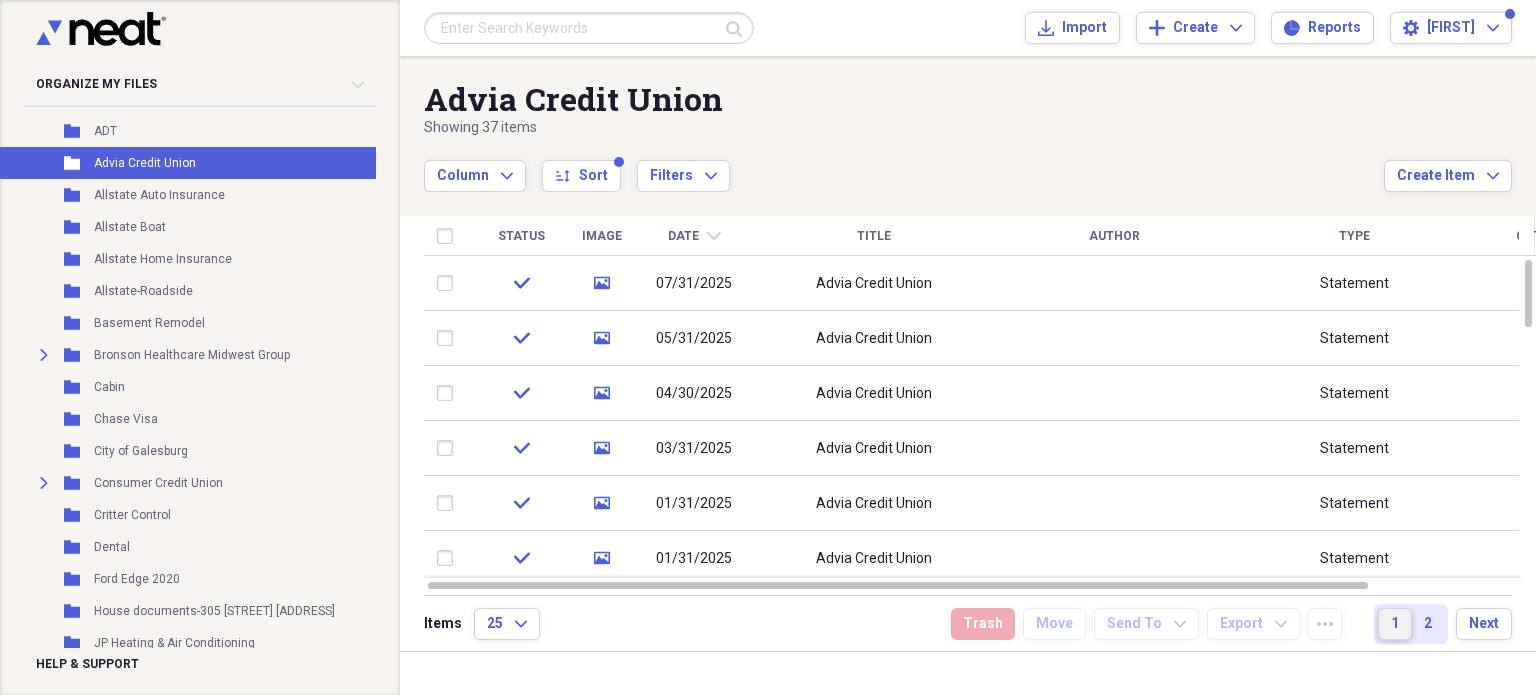 click on "1" at bounding box center (1395, 624) 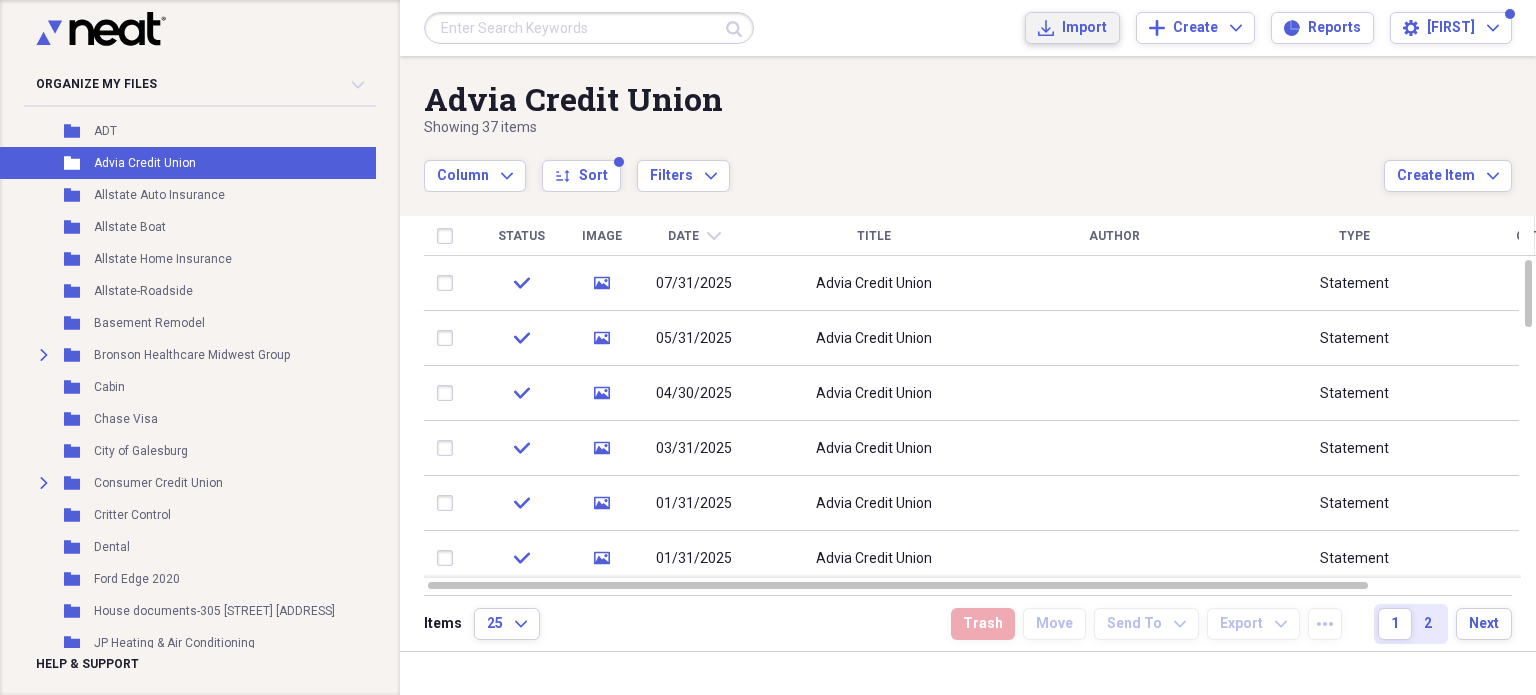 click on "Import" at bounding box center [1084, 28] 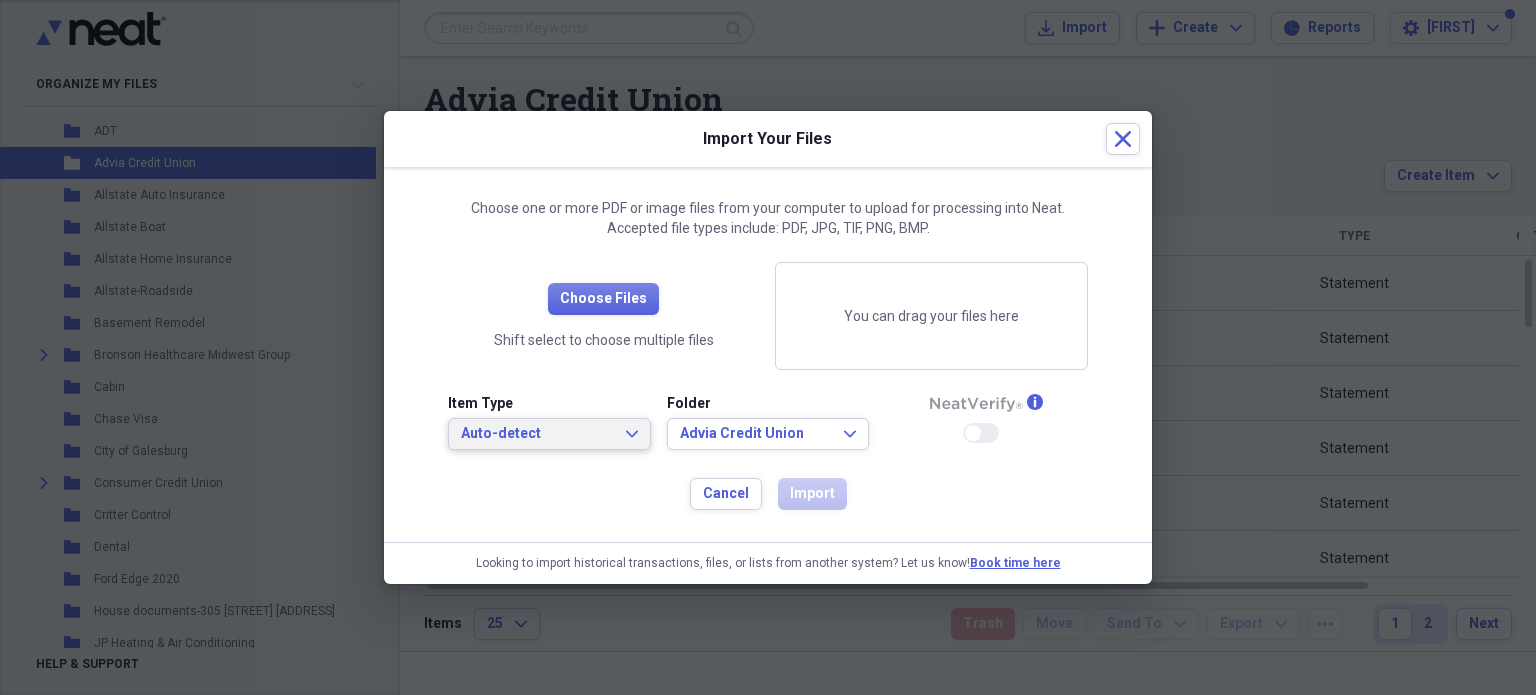 click 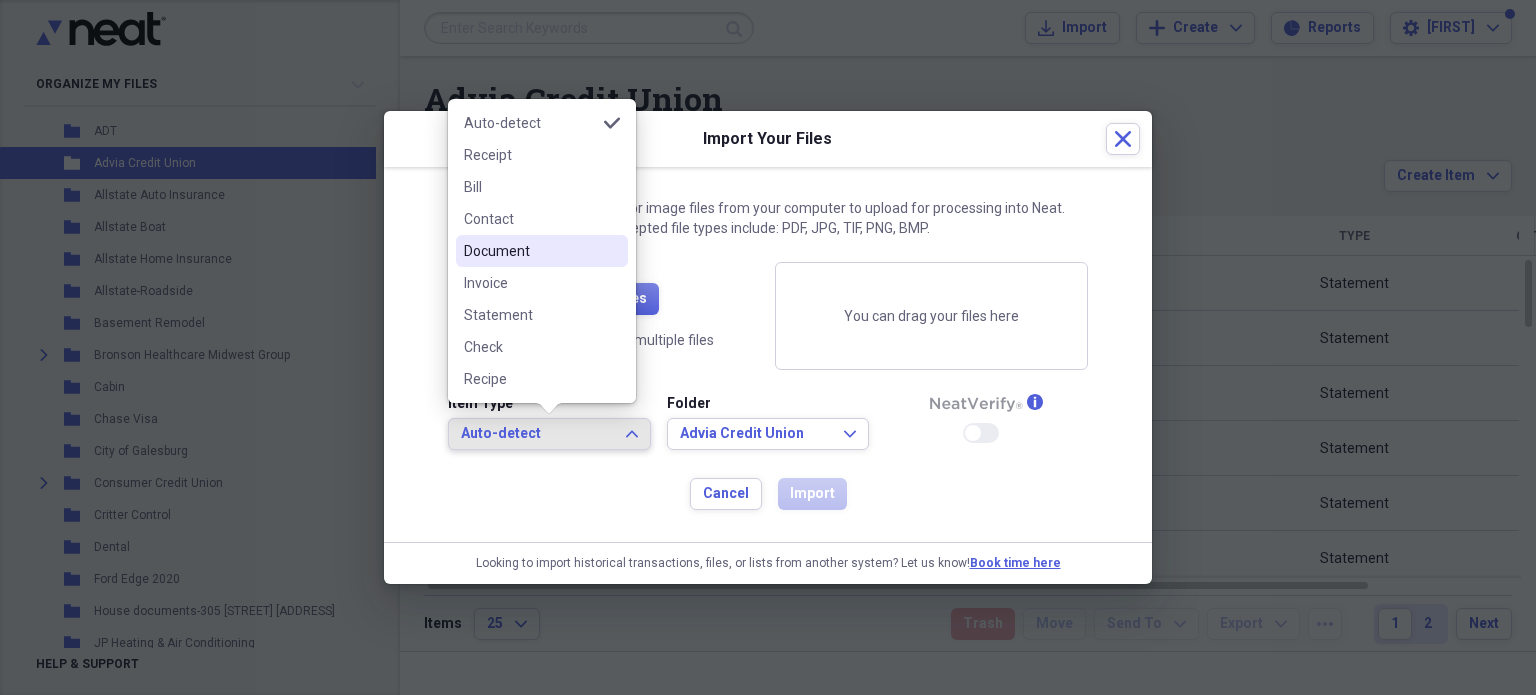 click on "Document" at bounding box center [530, 251] 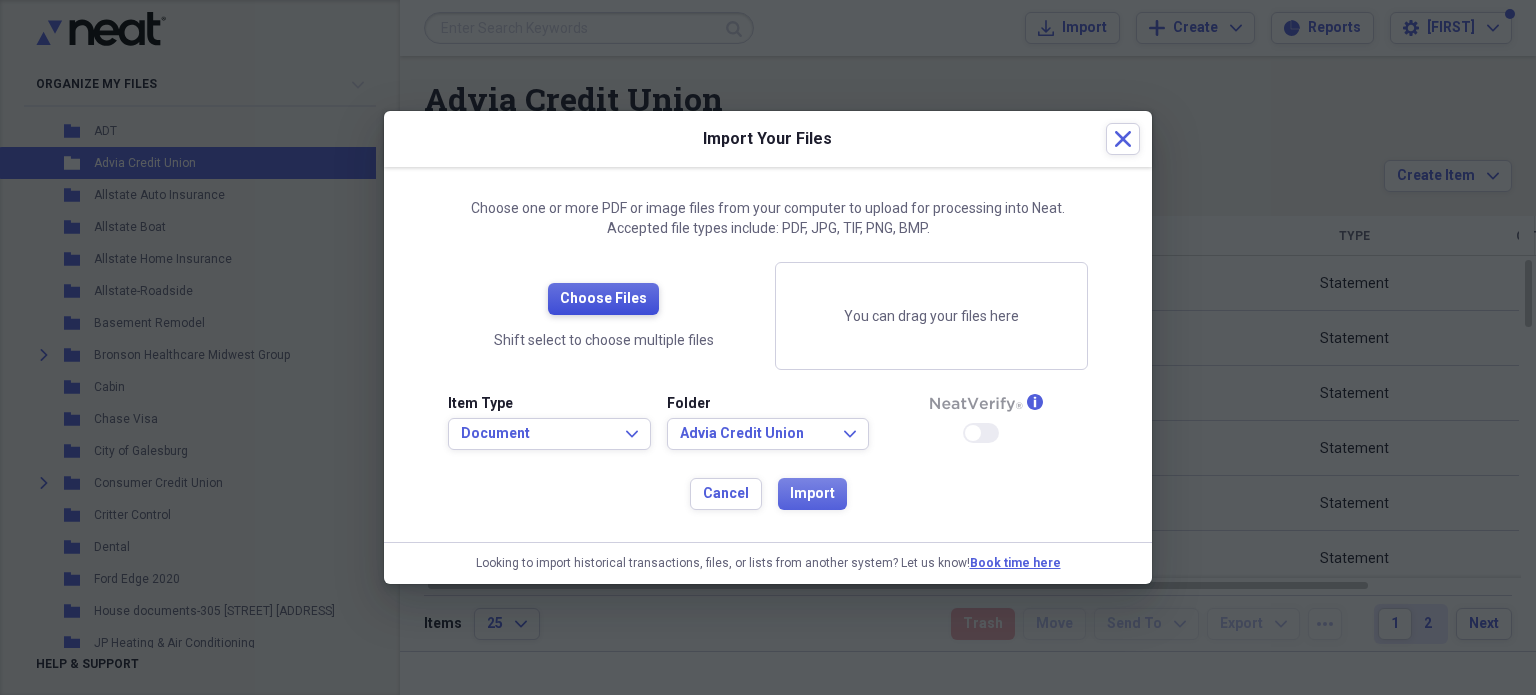 click on "Choose Files" at bounding box center (603, 299) 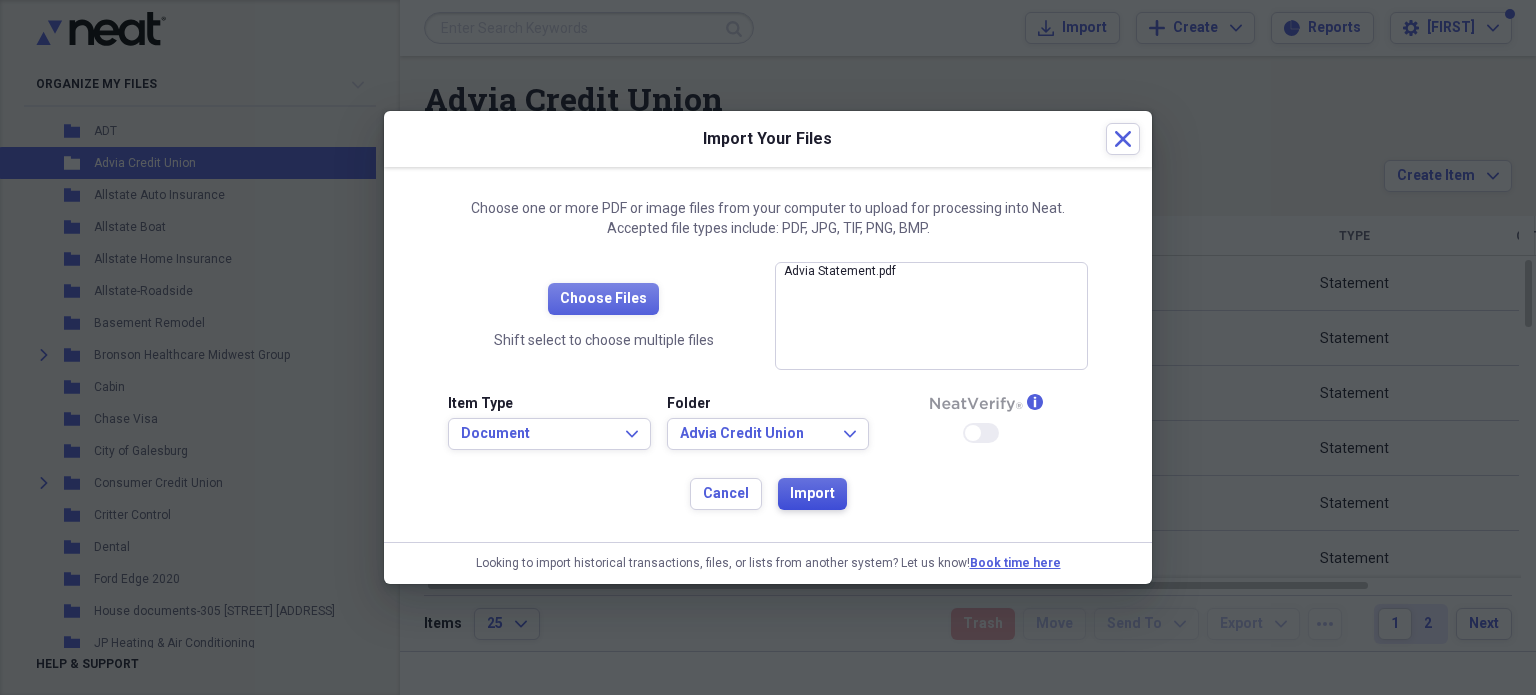 click on "Import" at bounding box center (812, 494) 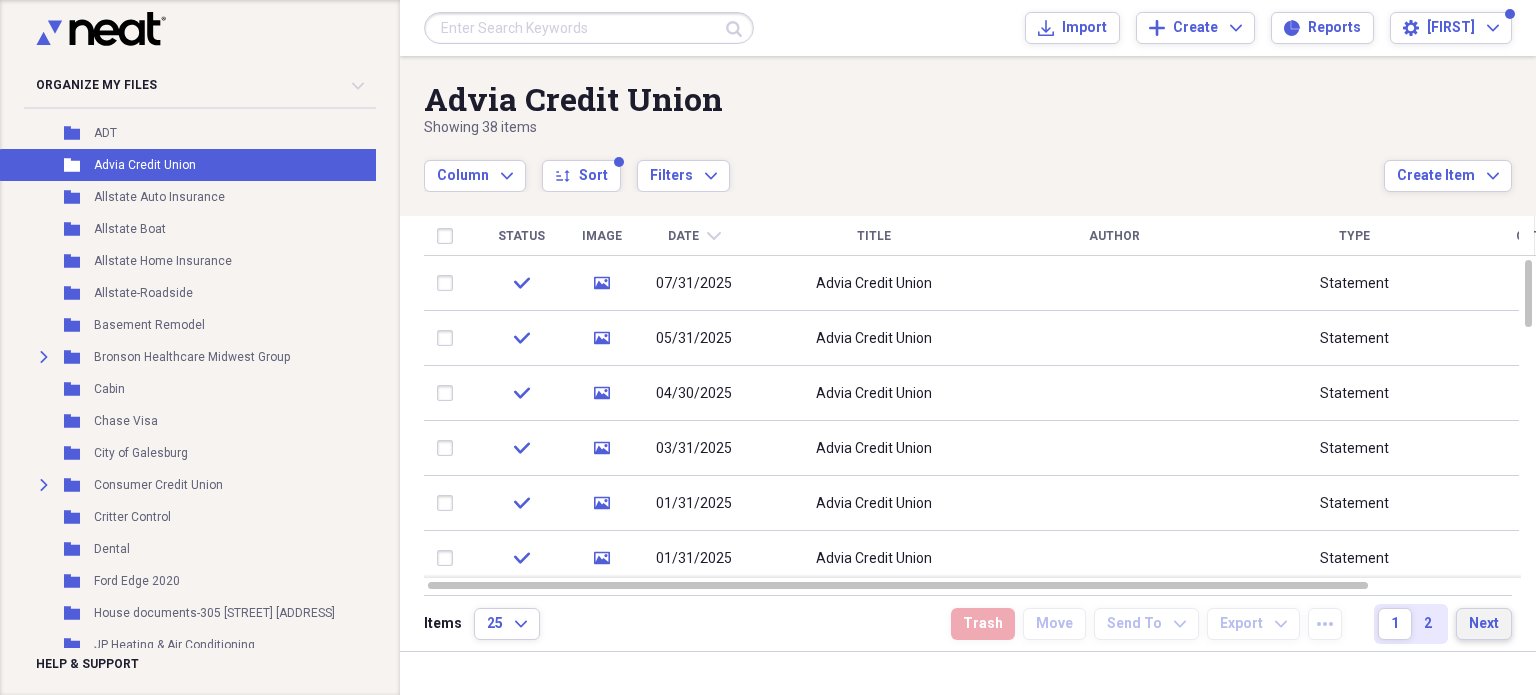 click on "Next" at bounding box center [1484, 624] 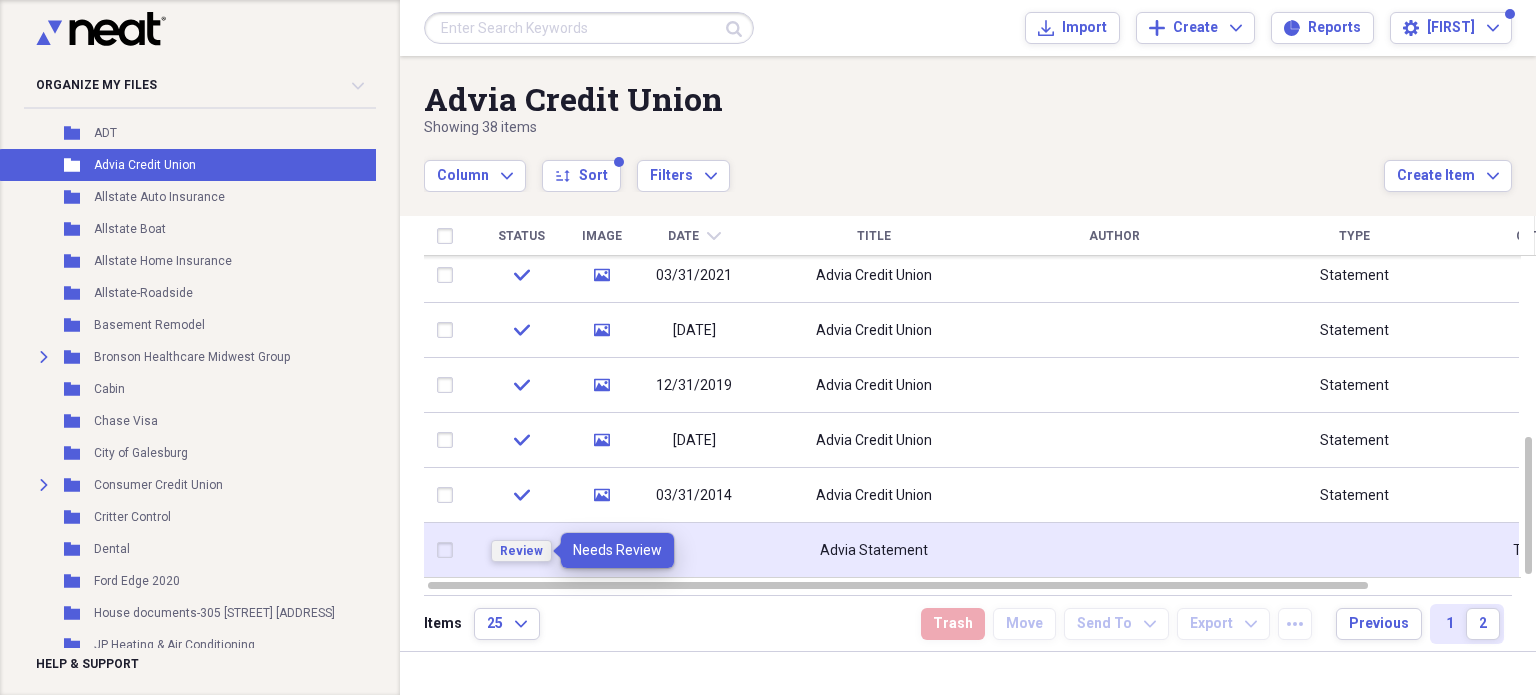 click on "Review" at bounding box center (521, 551) 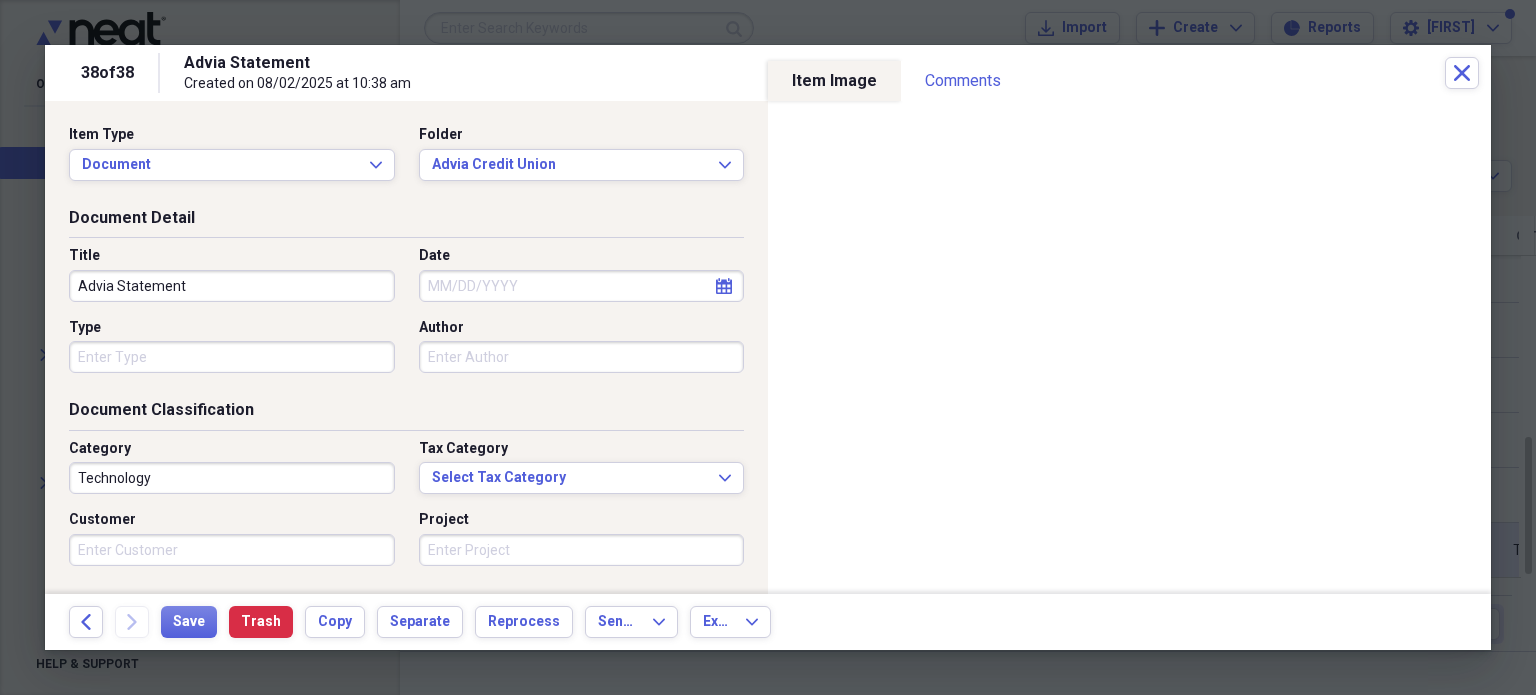click on "Advia Statement" at bounding box center [232, 286] 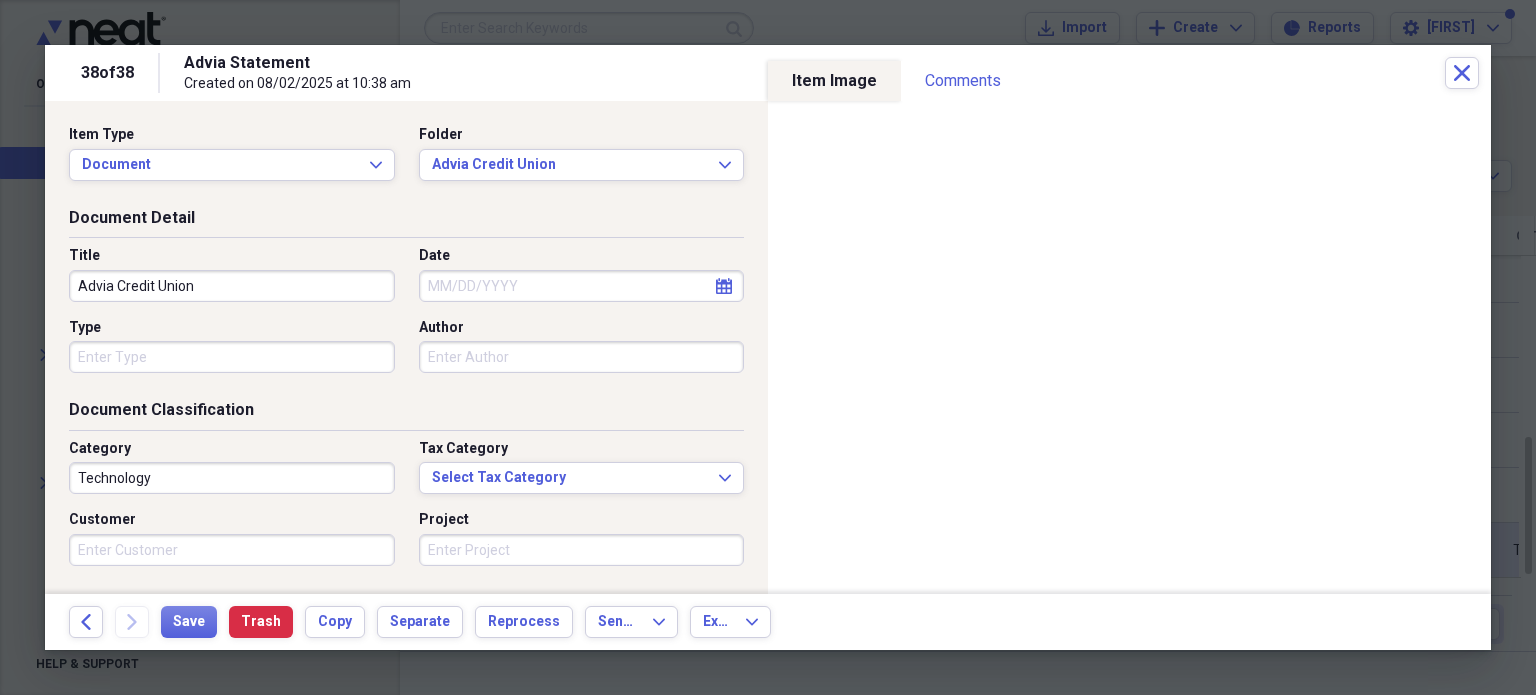 type on "Advia Credit Union" 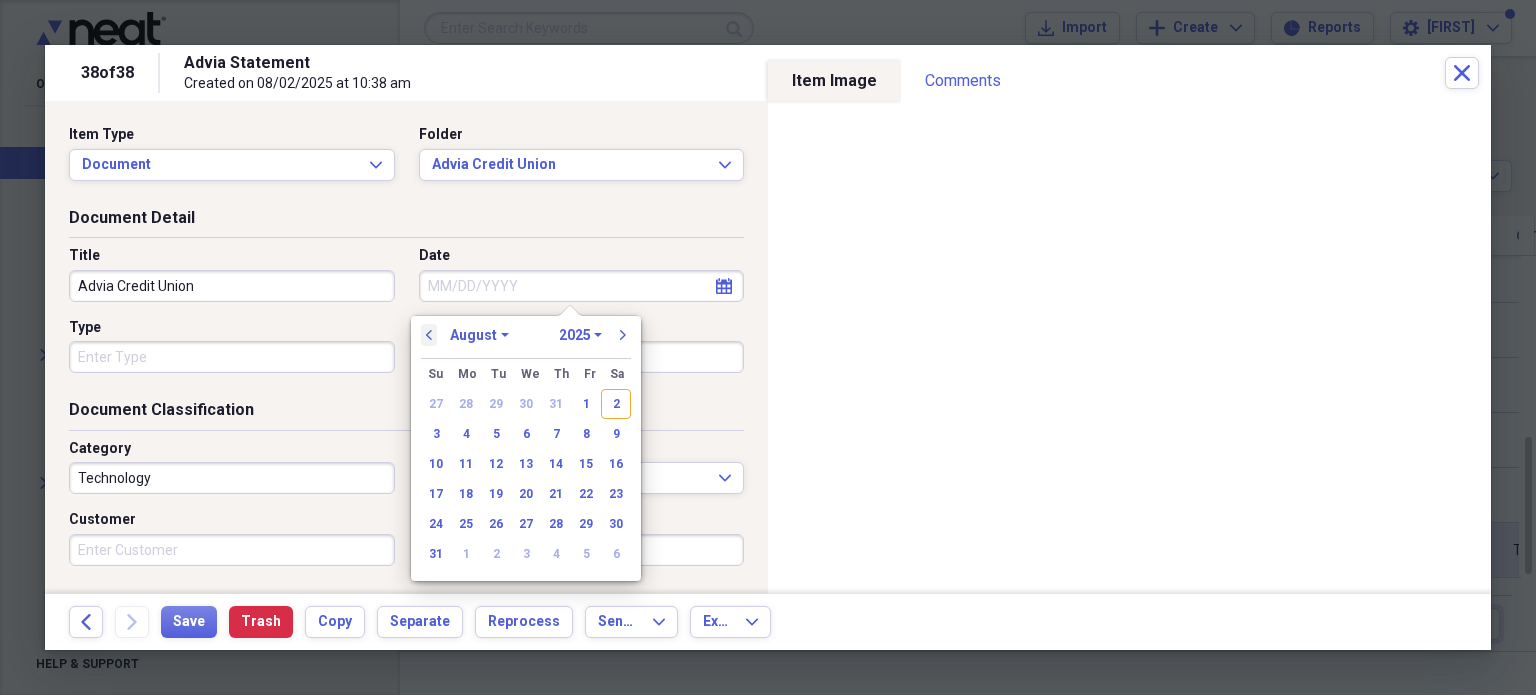click on "previous" at bounding box center [429, 335] 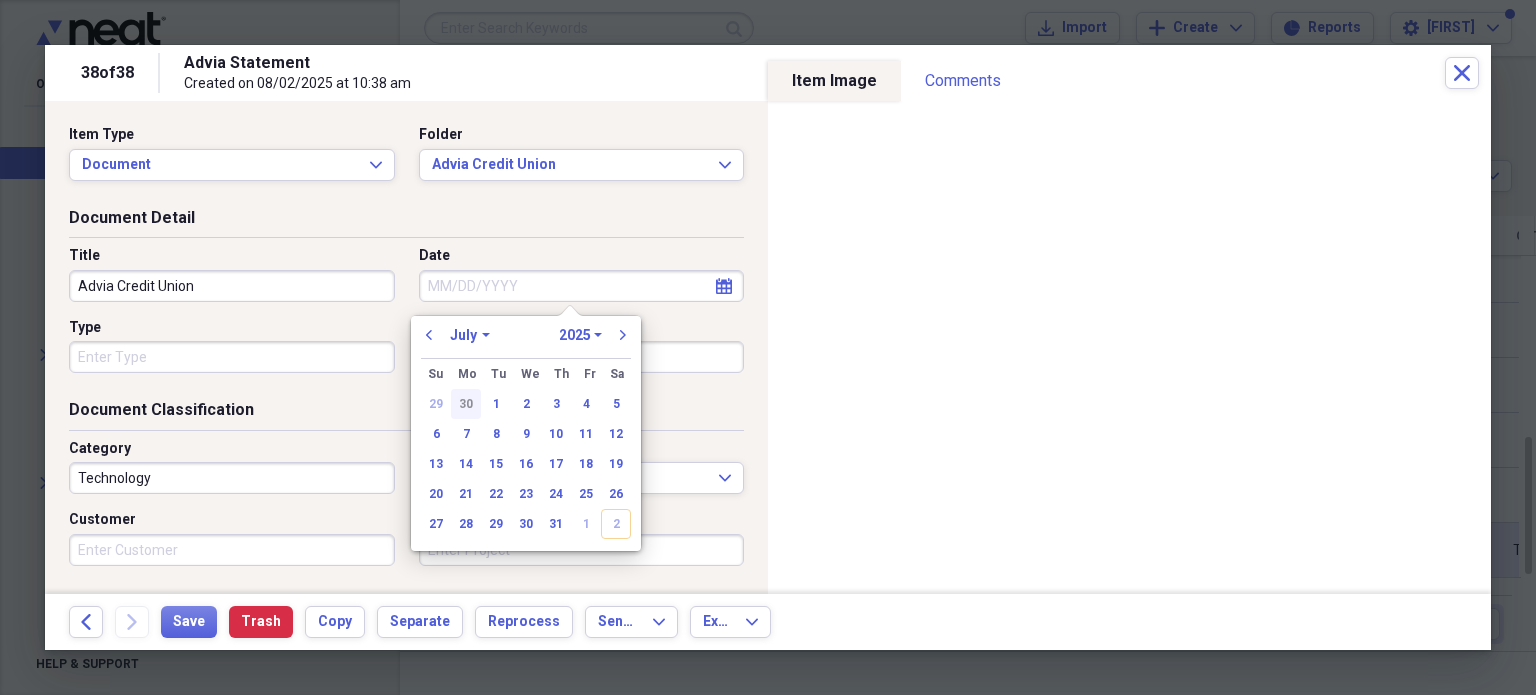 click on "30" at bounding box center [466, 404] 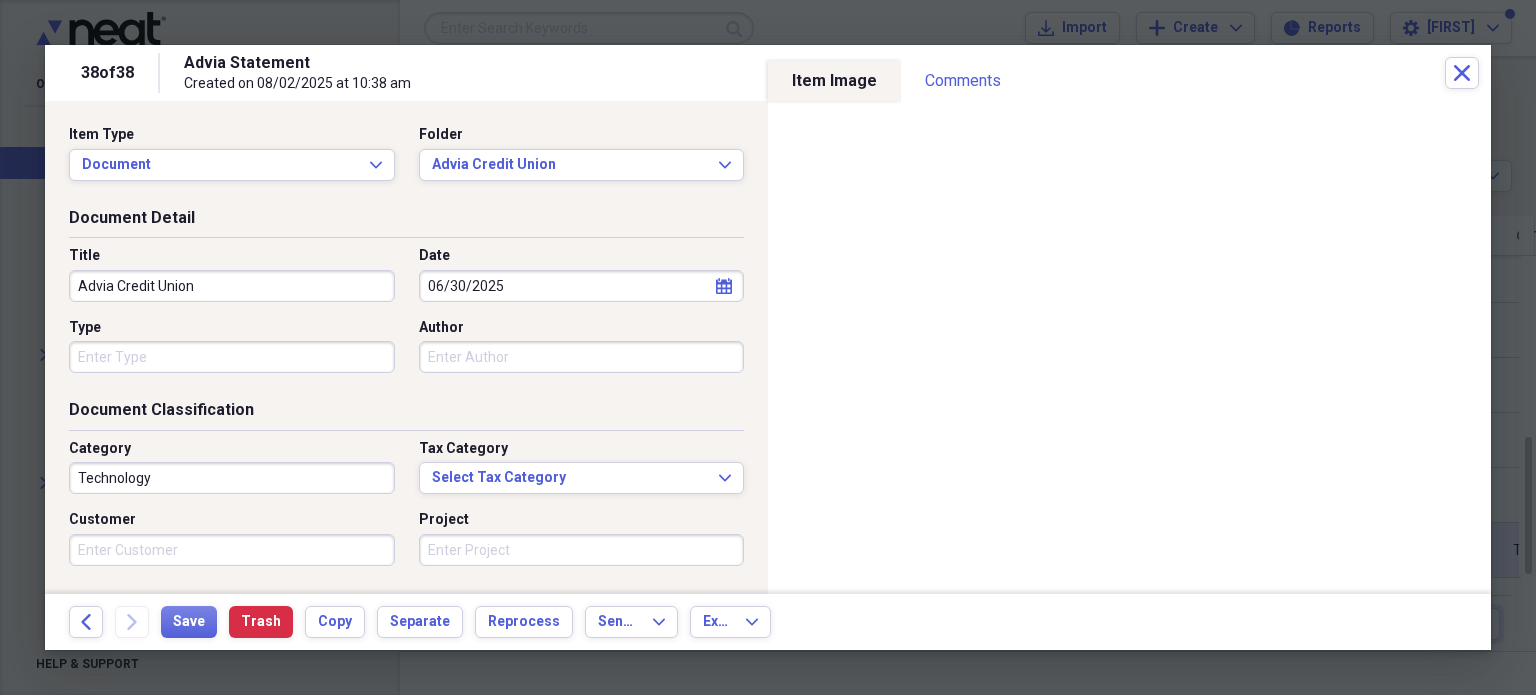 drag, startPoint x: 136, startPoint y: 357, endPoint x: 157, endPoint y: 365, distance: 22.472204 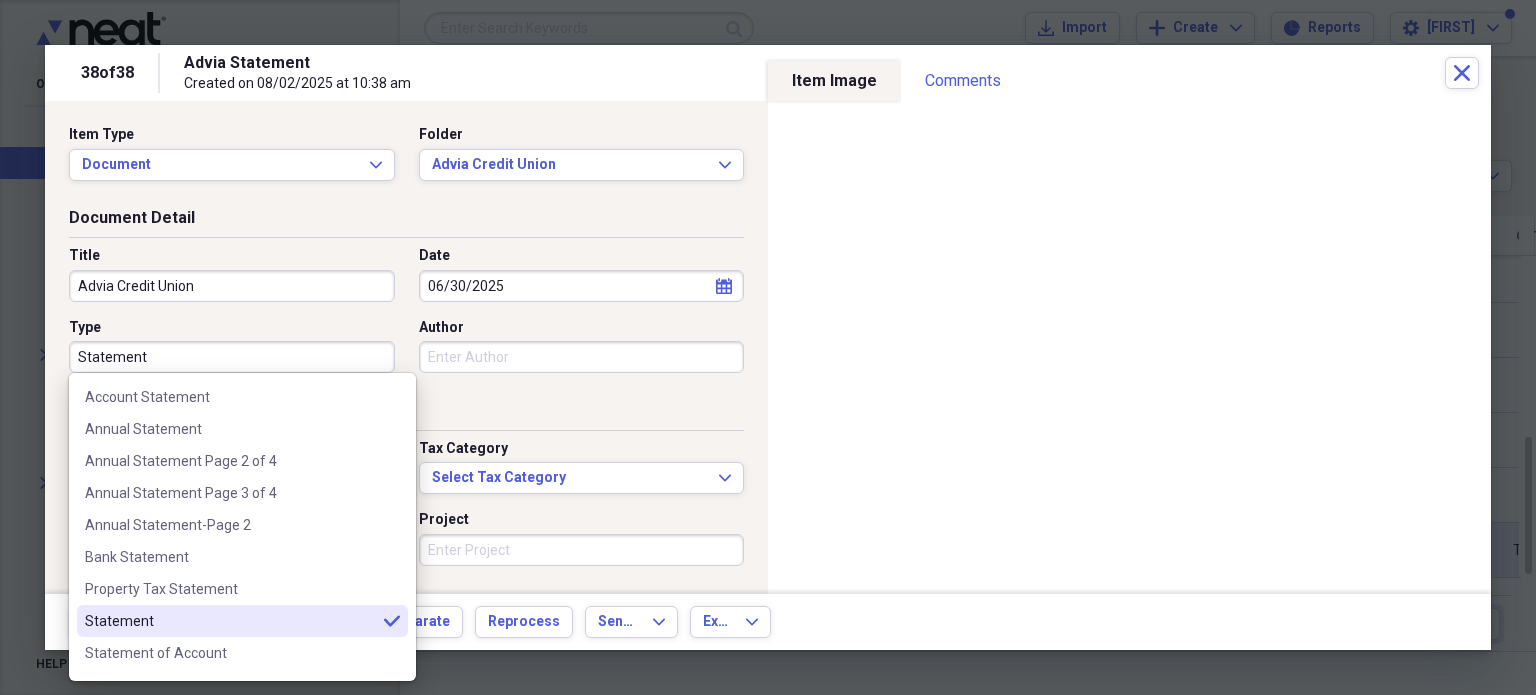 type on "Statement" 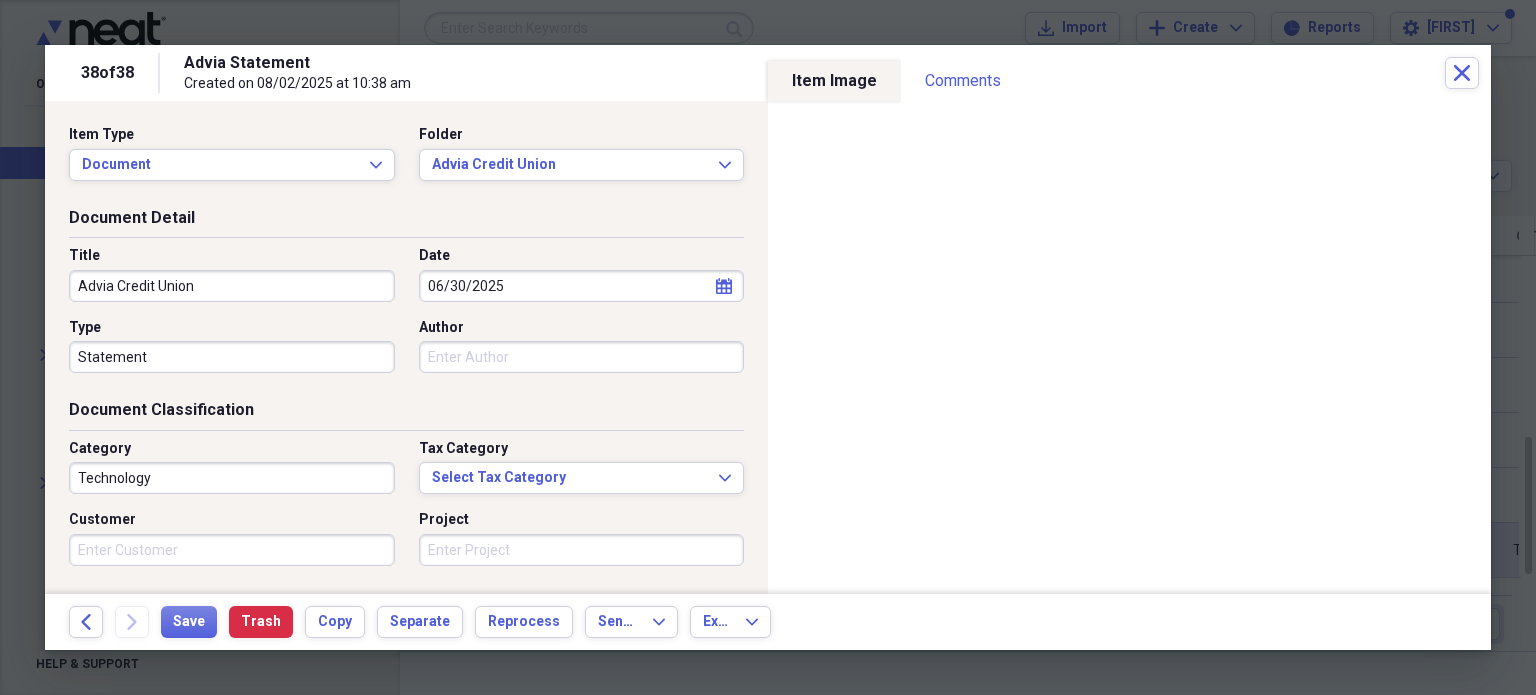 click on "Technology" at bounding box center [232, 478] 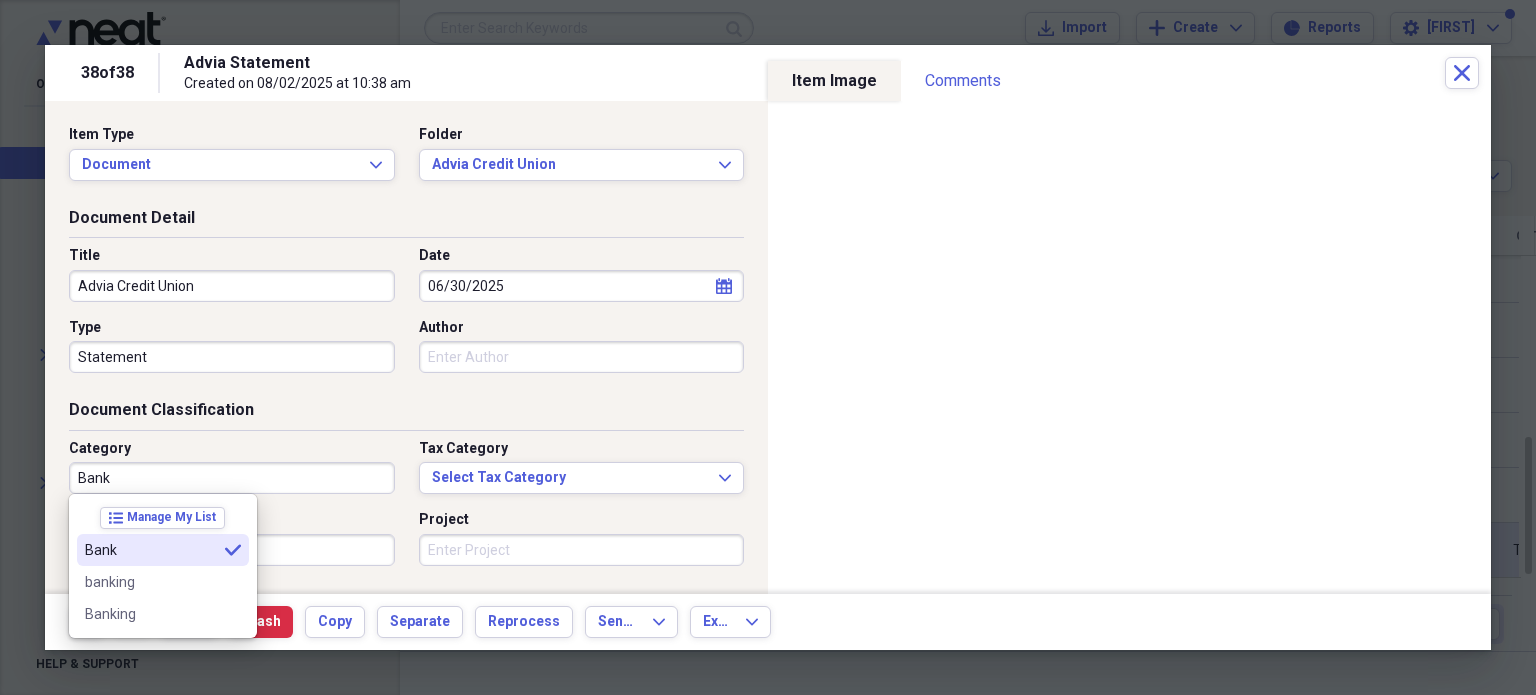 type on "Bank" 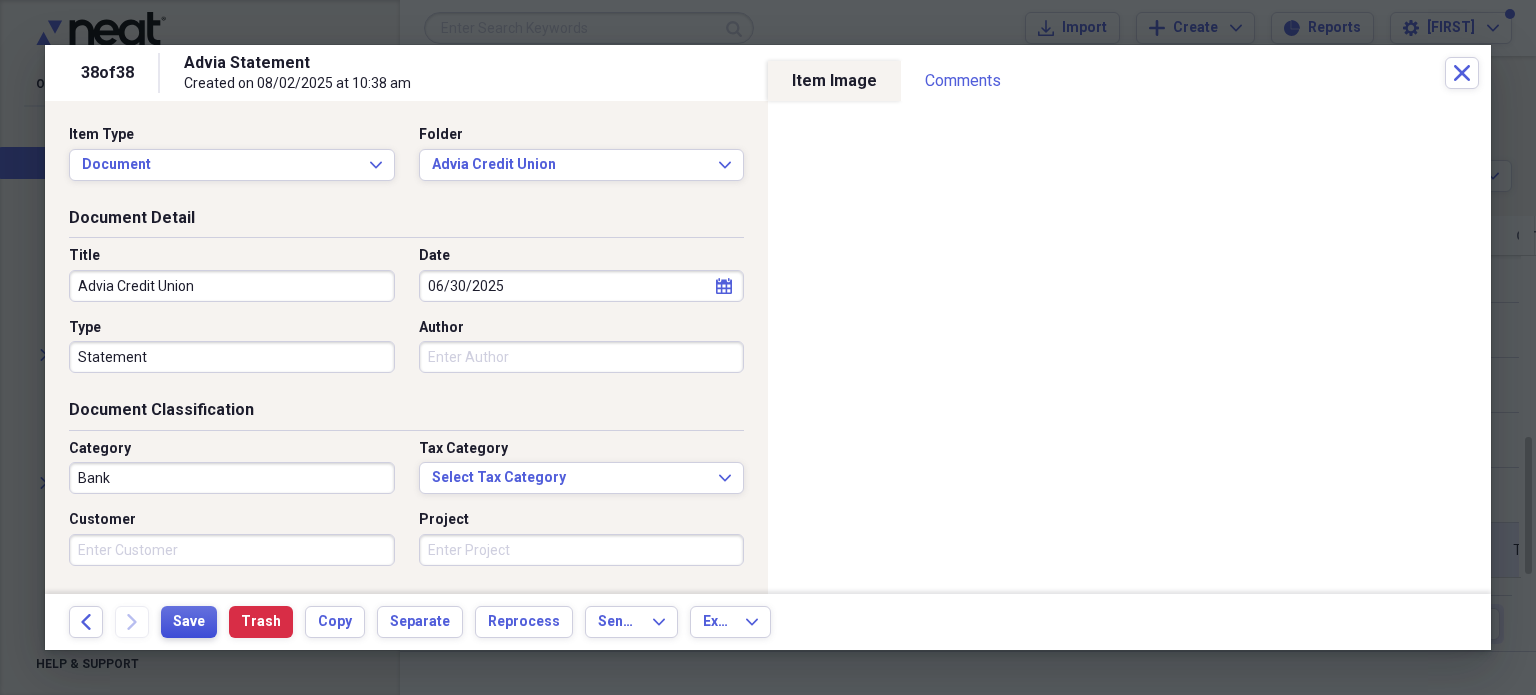 click on "Save" at bounding box center [189, 622] 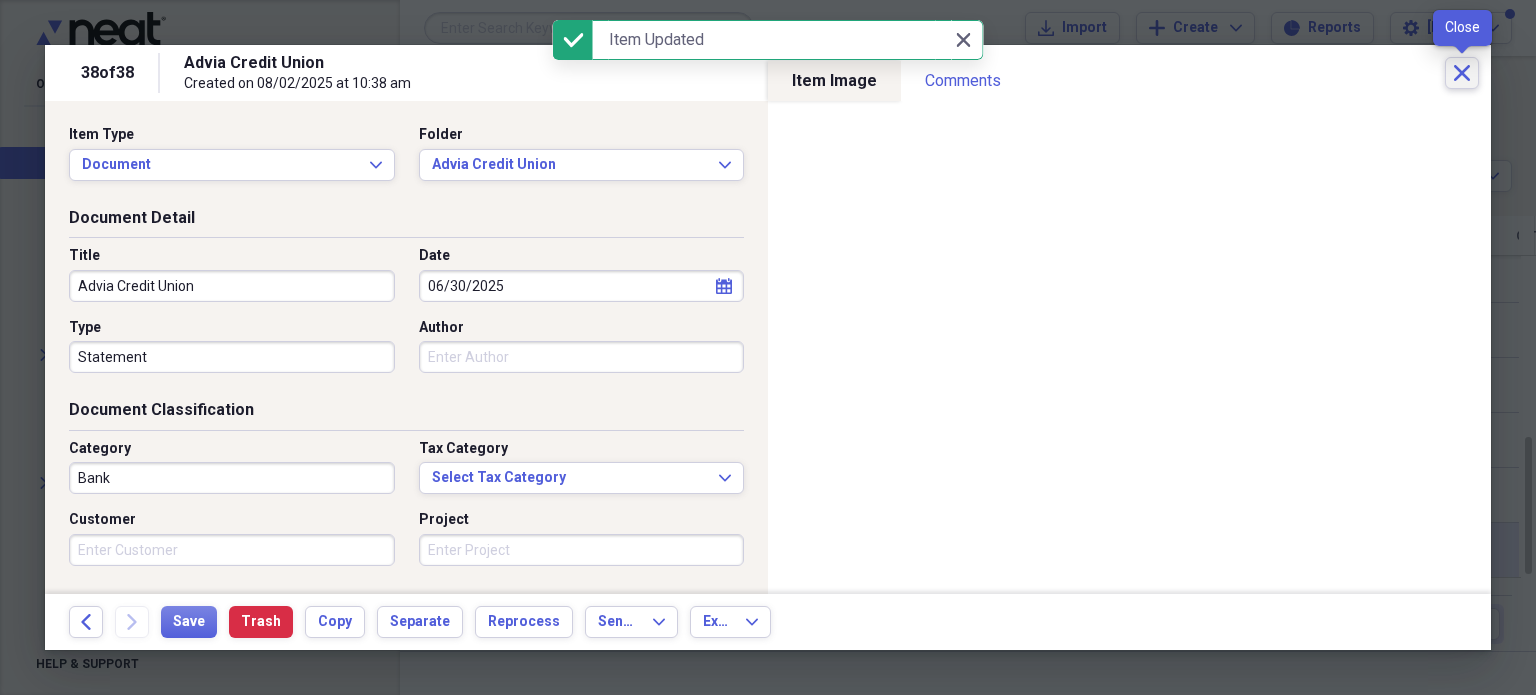 click 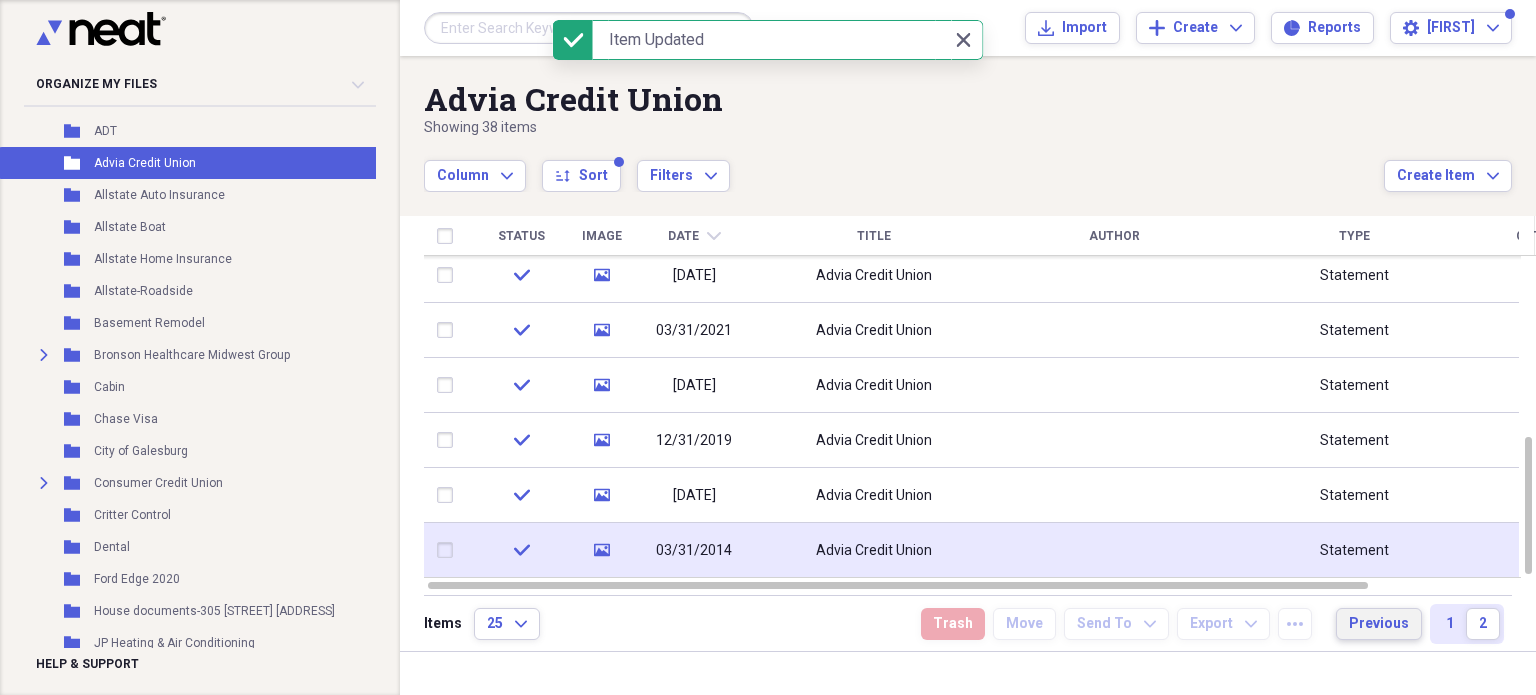 click on "Previous" at bounding box center (1379, 624) 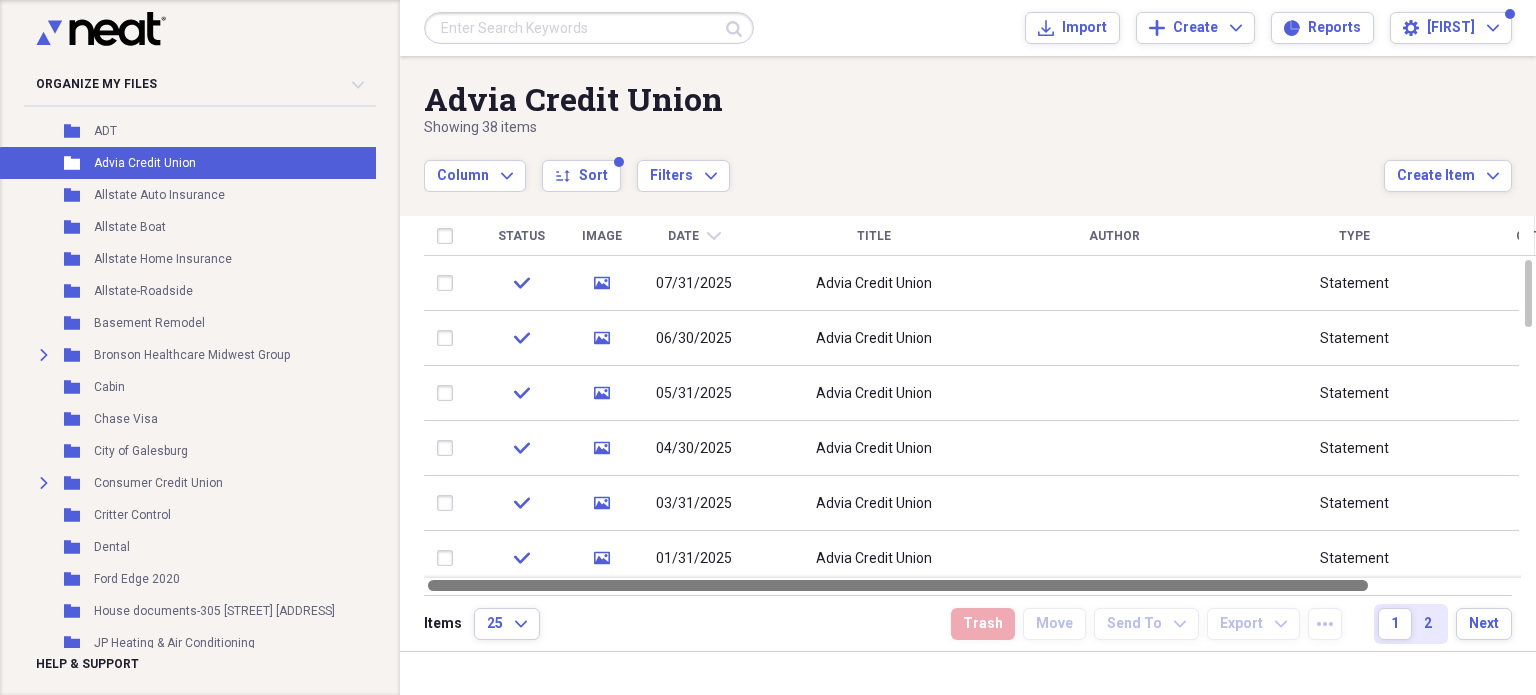 drag, startPoint x: 688, startPoint y: 580, endPoint x: 497, endPoint y: 606, distance: 192.7615 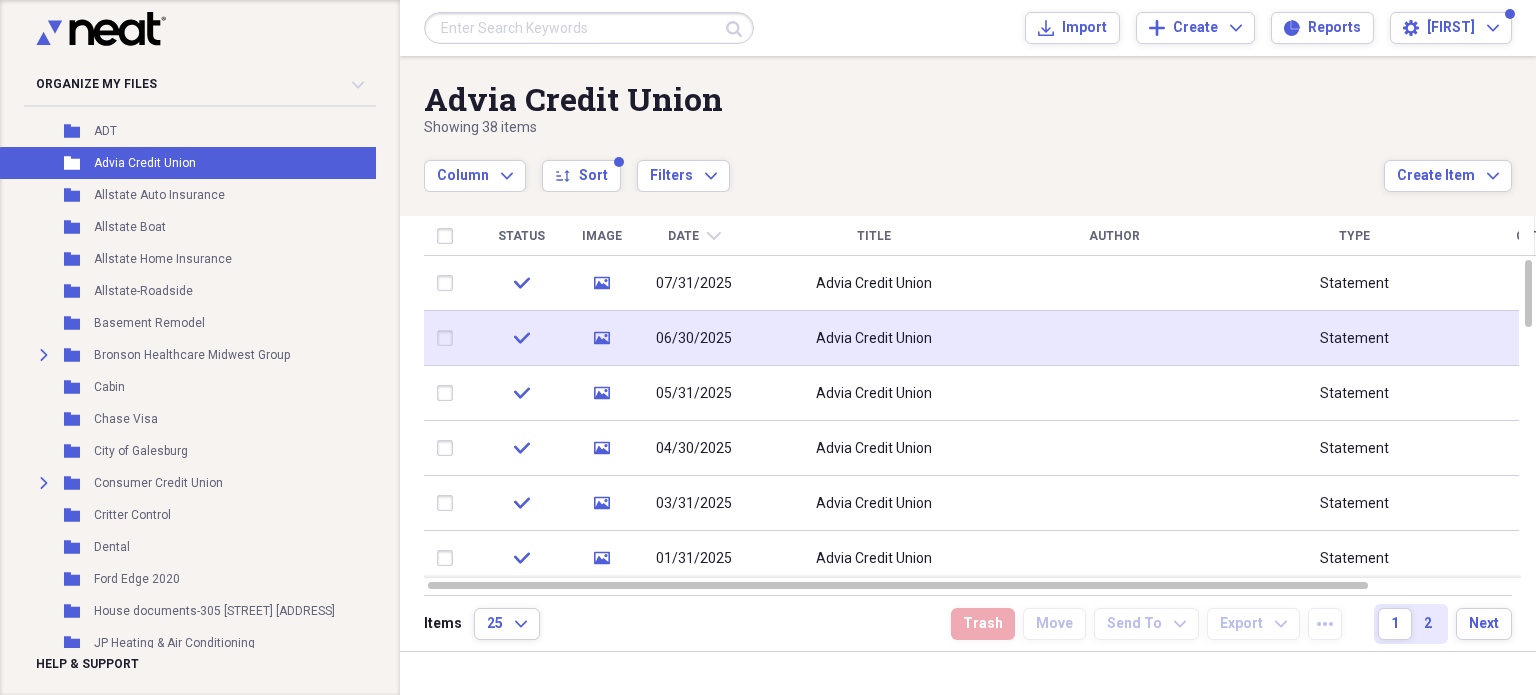 click on "06/30/2025" at bounding box center [694, 339] 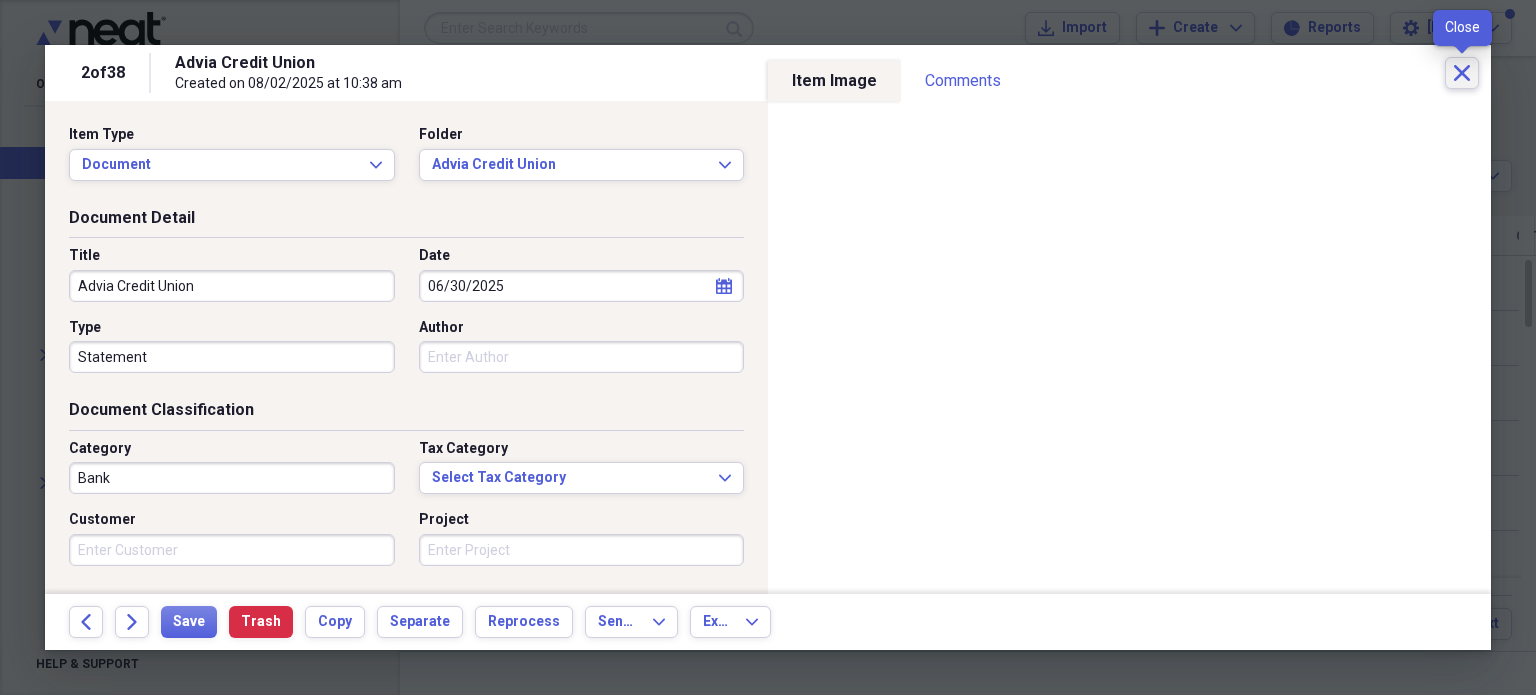 drag, startPoint x: 1460, startPoint y: 71, endPoint x: 1333, endPoint y: 11, distance: 140.45996 